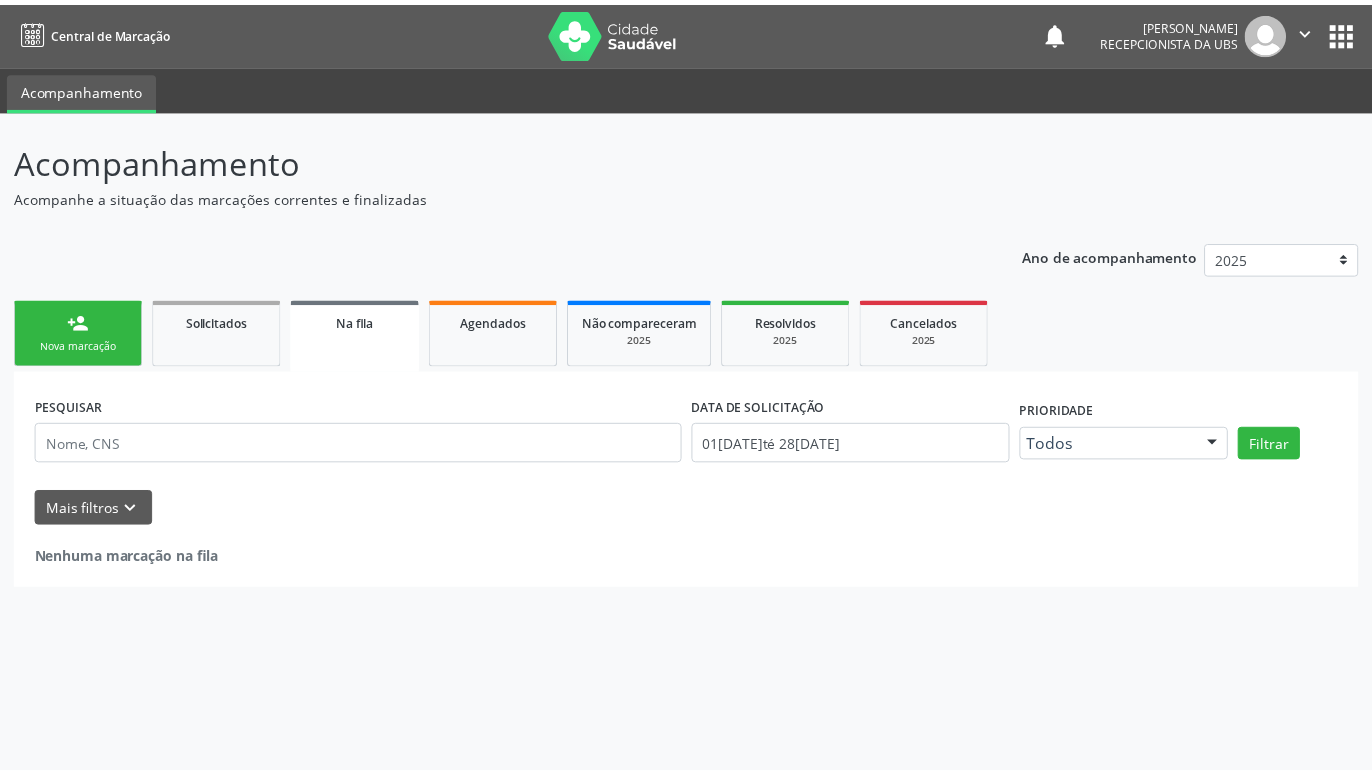 scroll, scrollTop: 0, scrollLeft: 0, axis: both 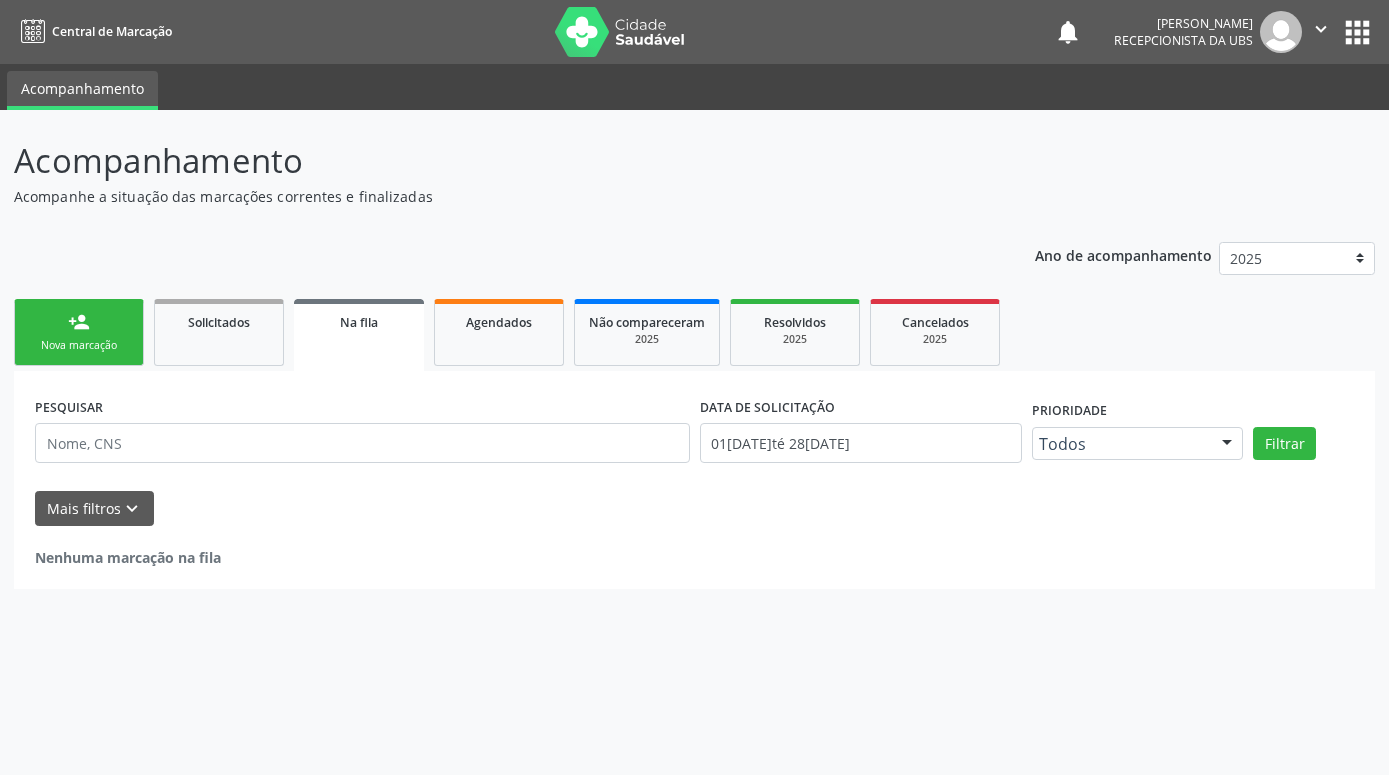click on "person_add
Nova marcação" at bounding box center [79, 332] 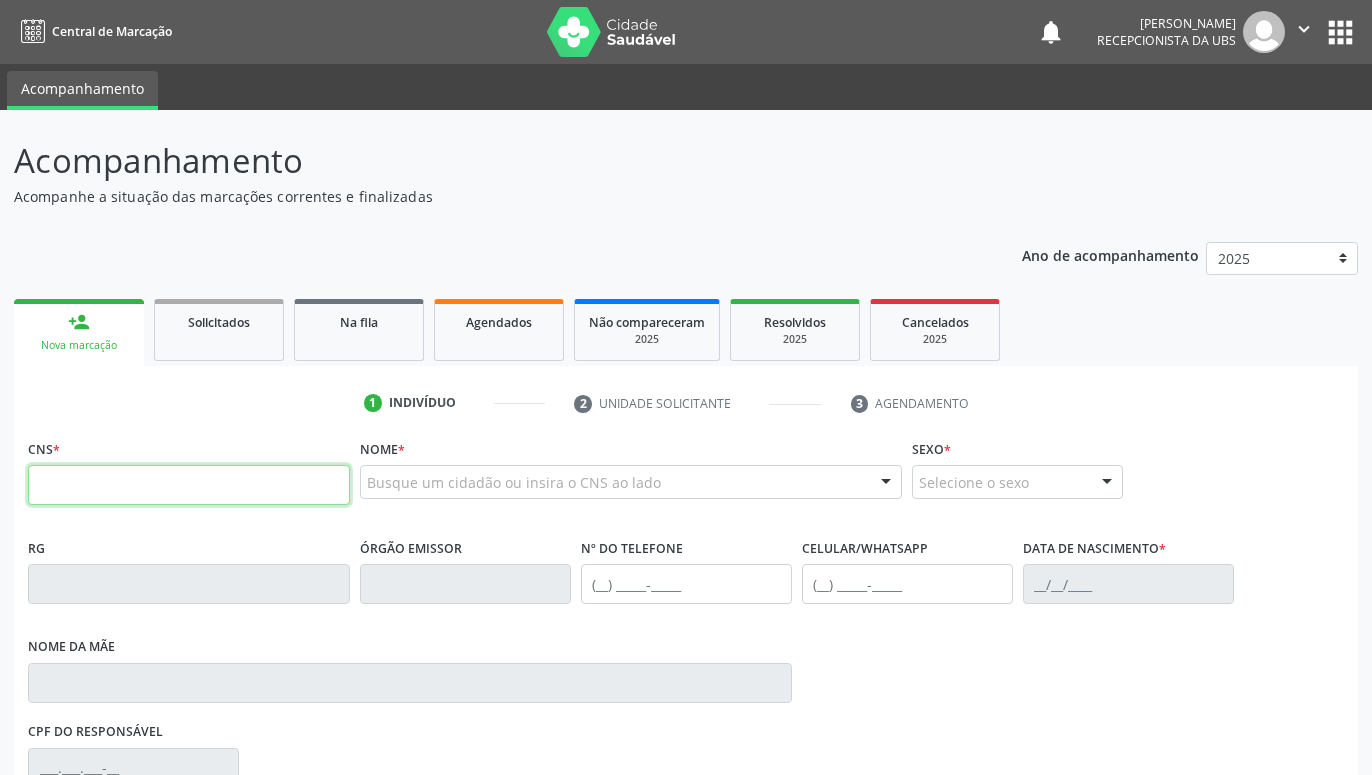 click at bounding box center (189, 485) 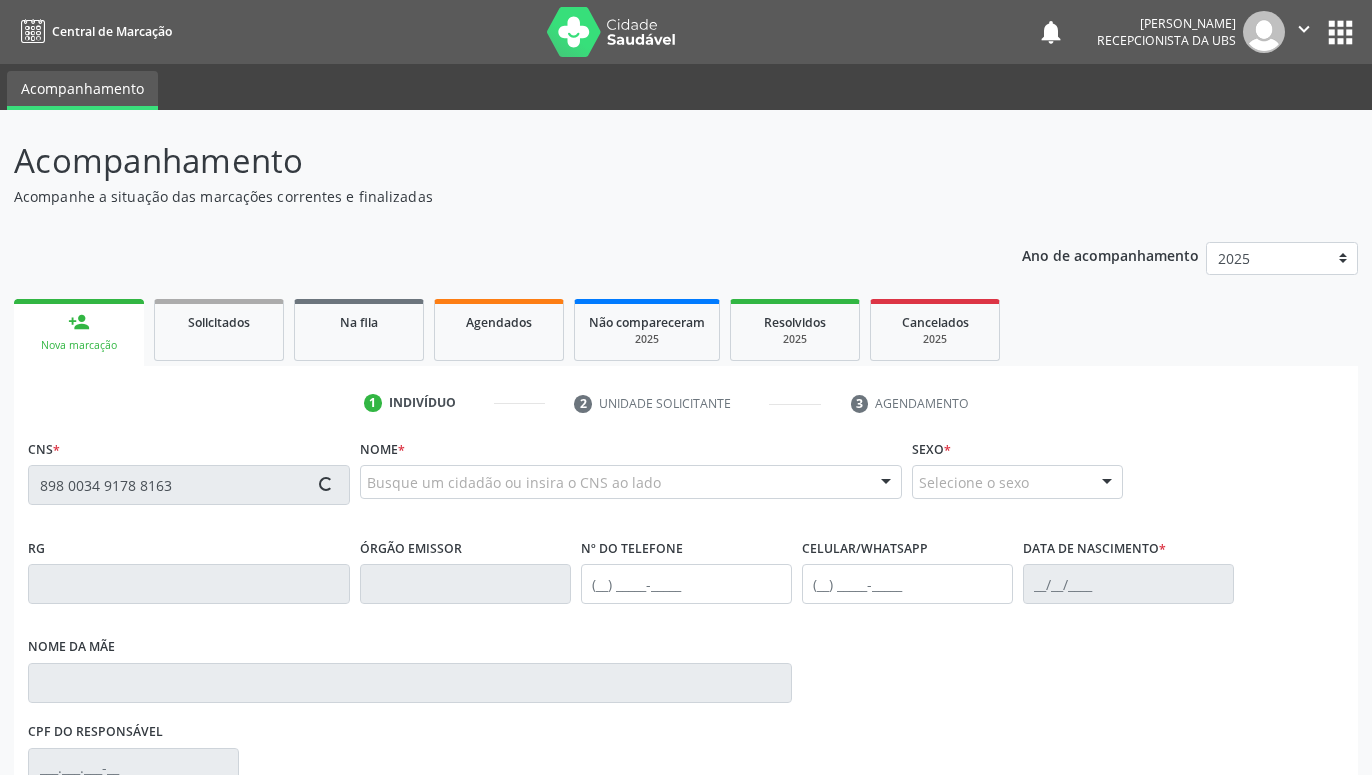 type on "898 0034 9178 8163" 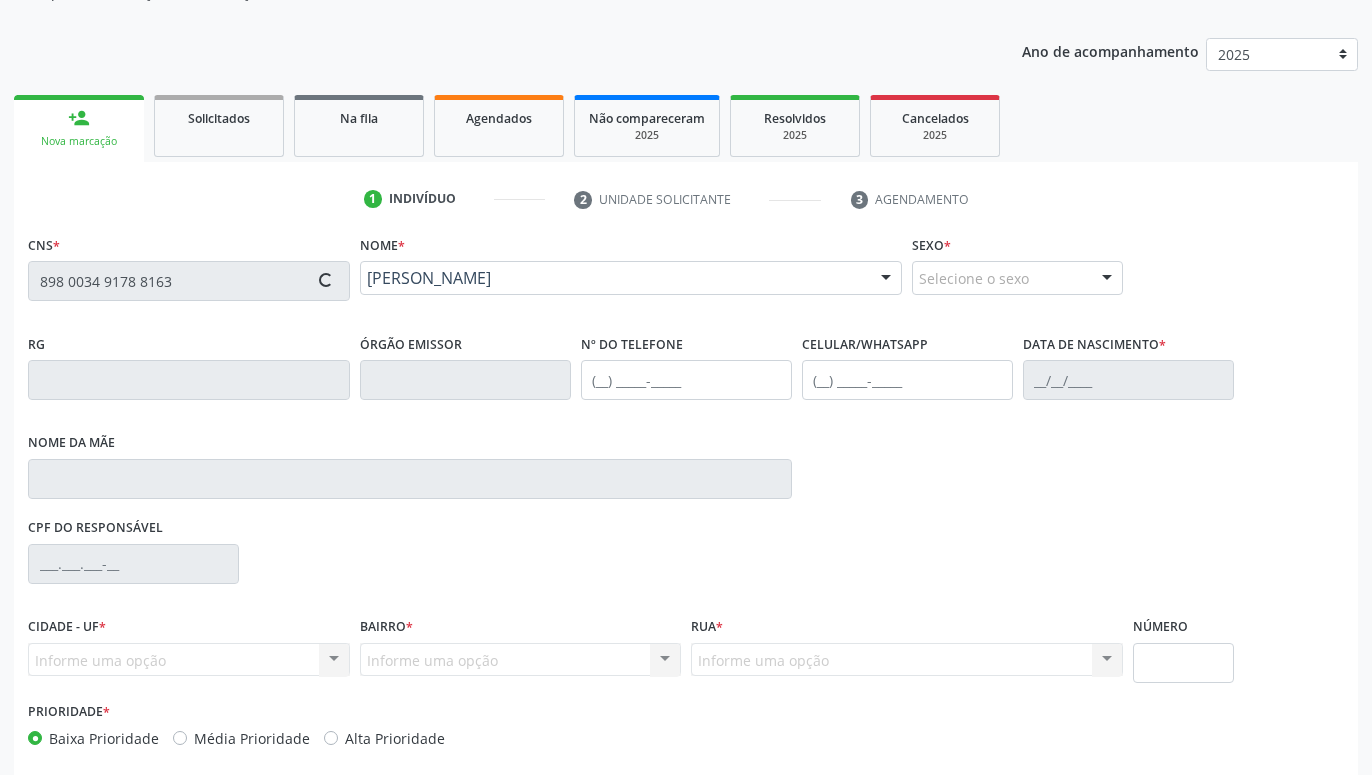 type on "[PHONE_NUMBER]" 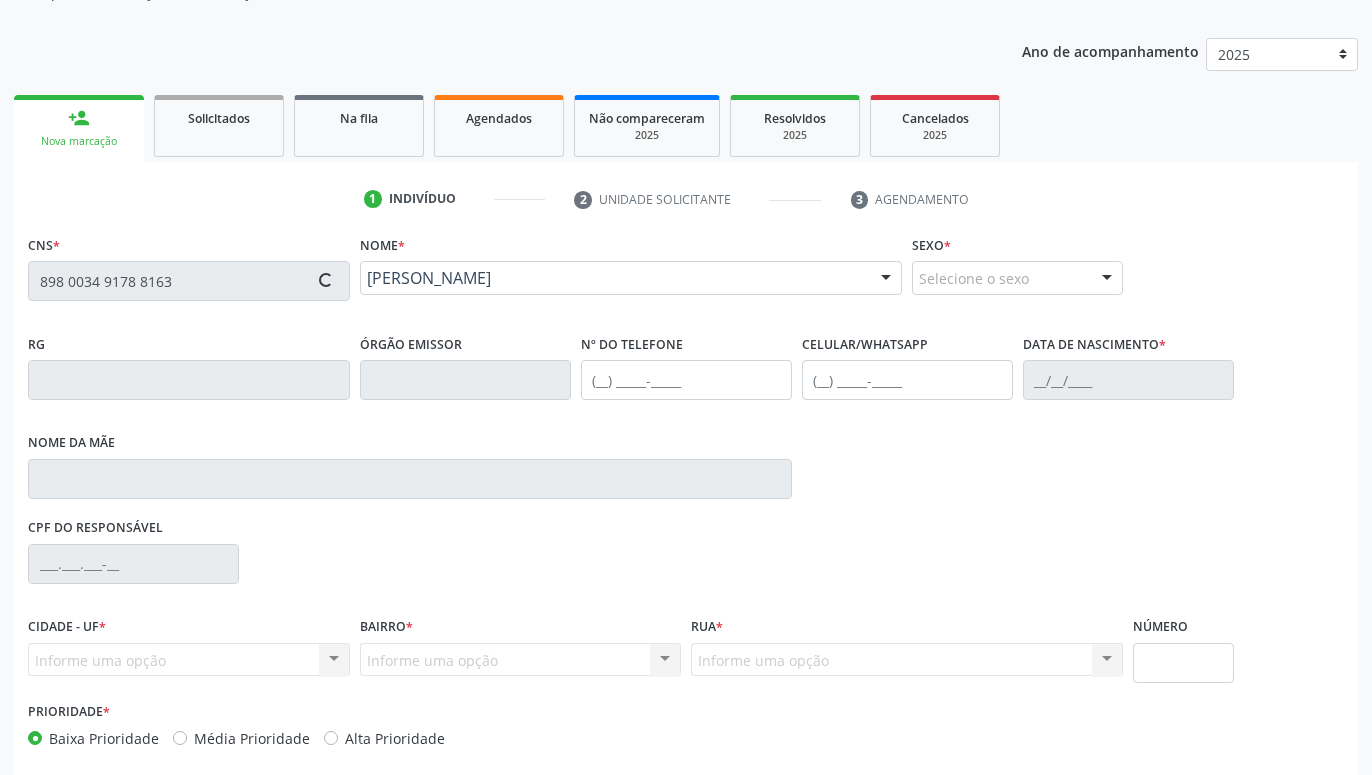 type on "26/[DATE]" 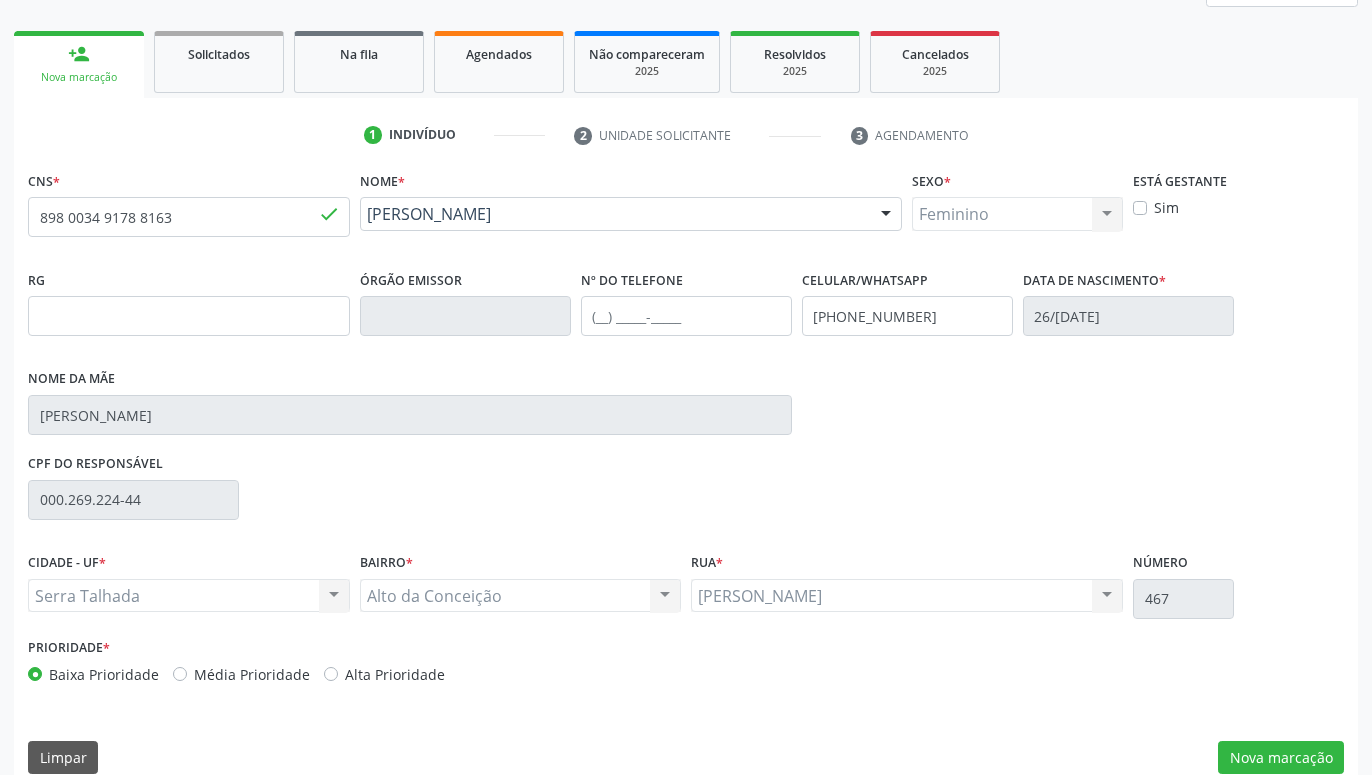 scroll, scrollTop: 295, scrollLeft: 0, axis: vertical 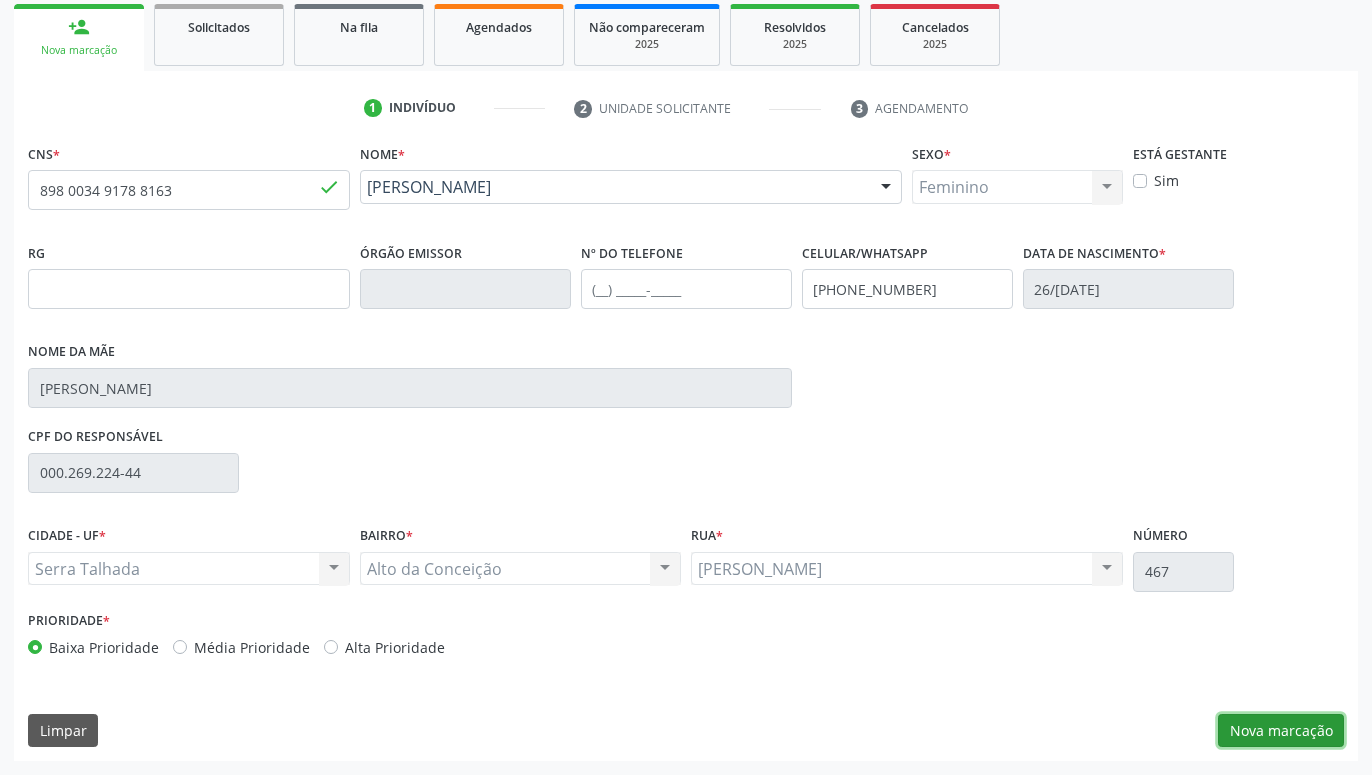 click on "Nova marcação" at bounding box center [1281, 731] 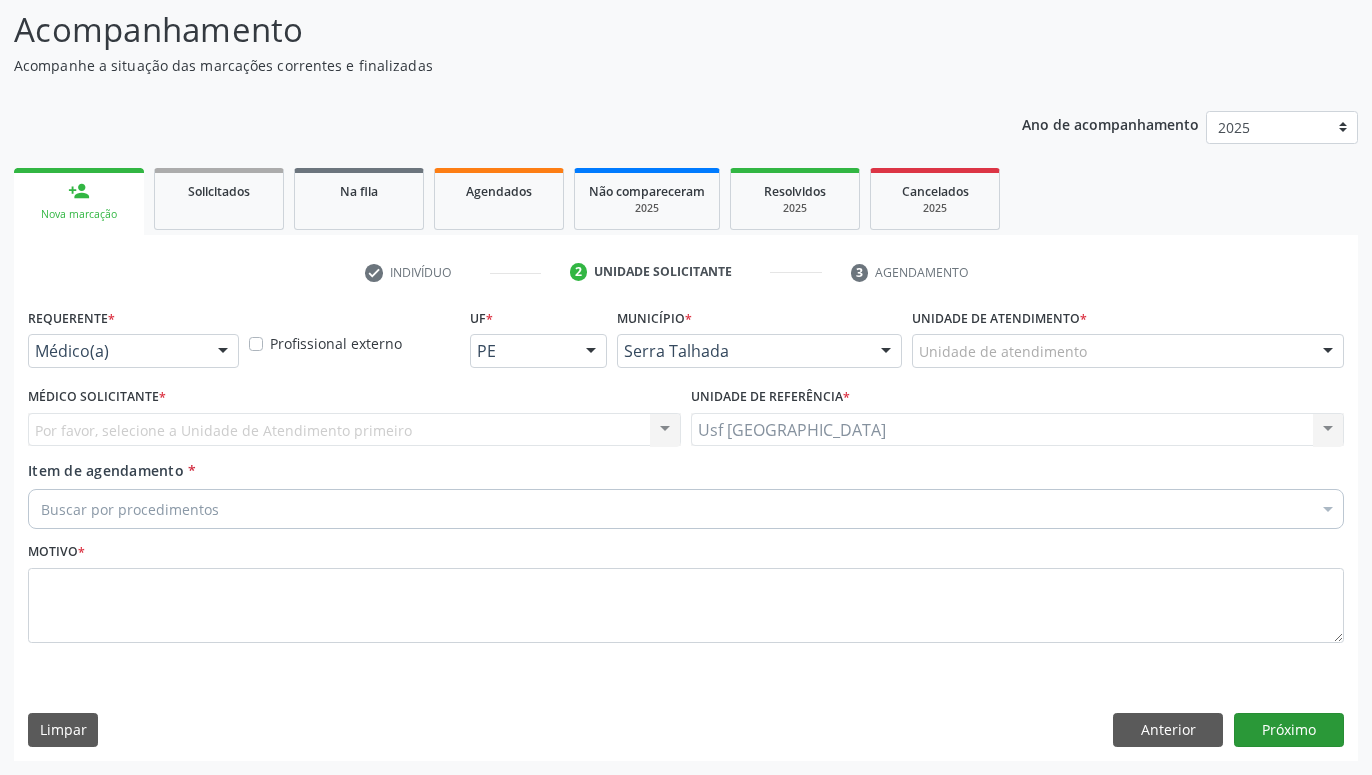 scroll, scrollTop: 131, scrollLeft: 0, axis: vertical 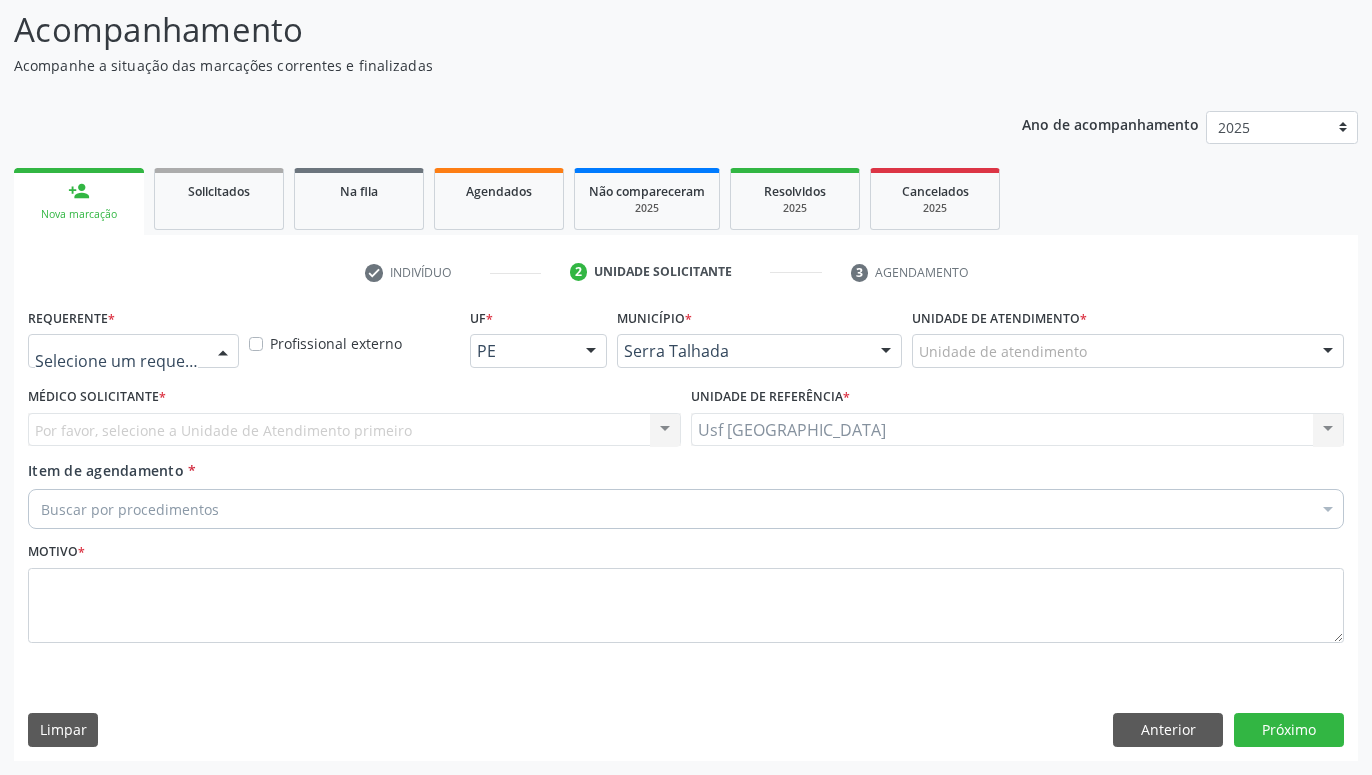 click at bounding box center [133, 351] 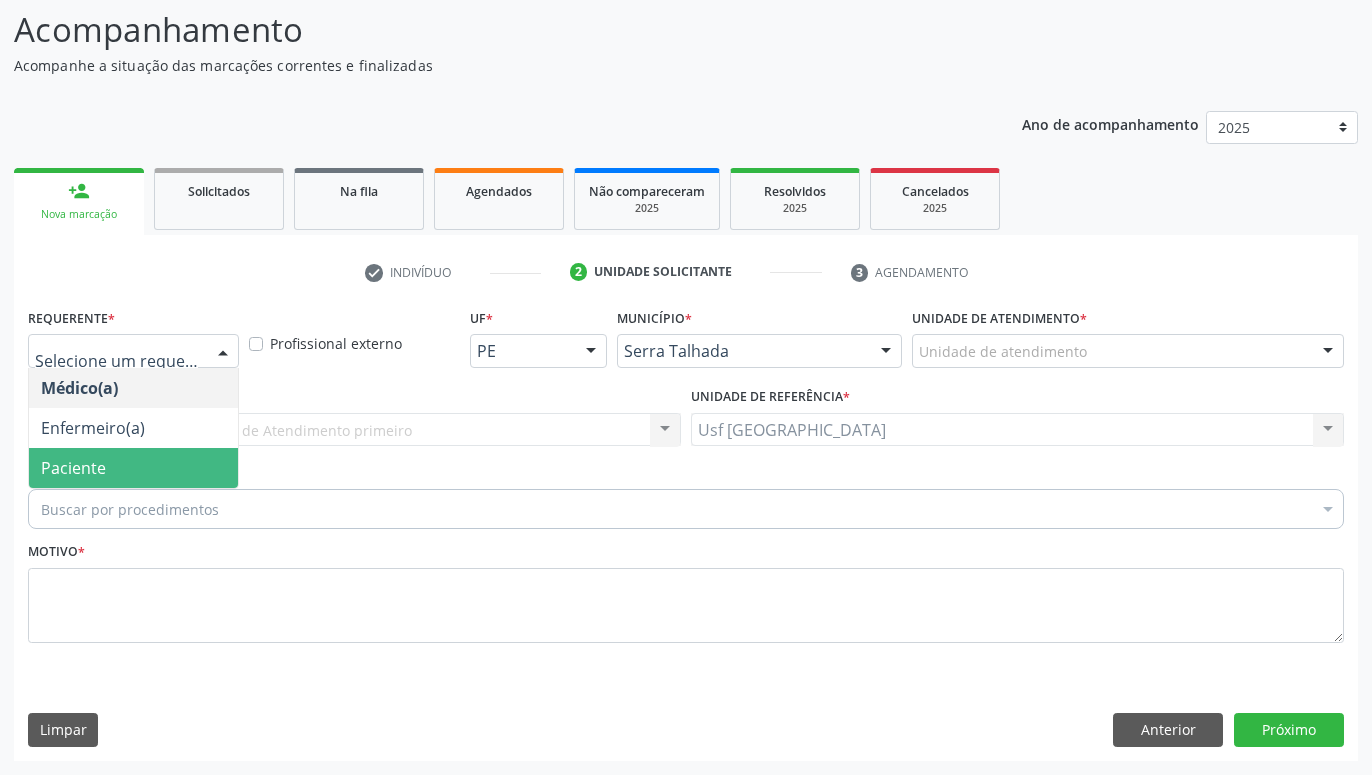 click on "Paciente" at bounding box center (133, 468) 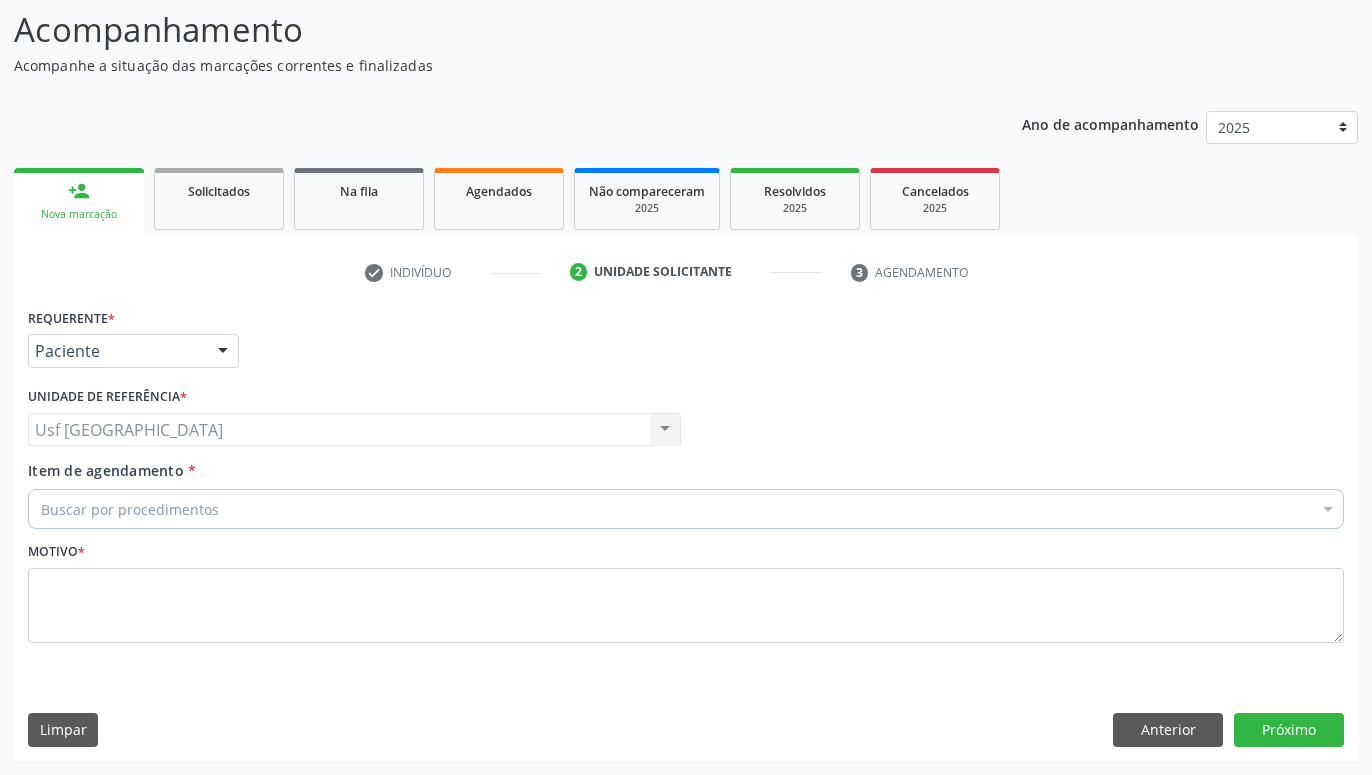 click on "Buscar por procedimentos" at bounding box center [686, 509] 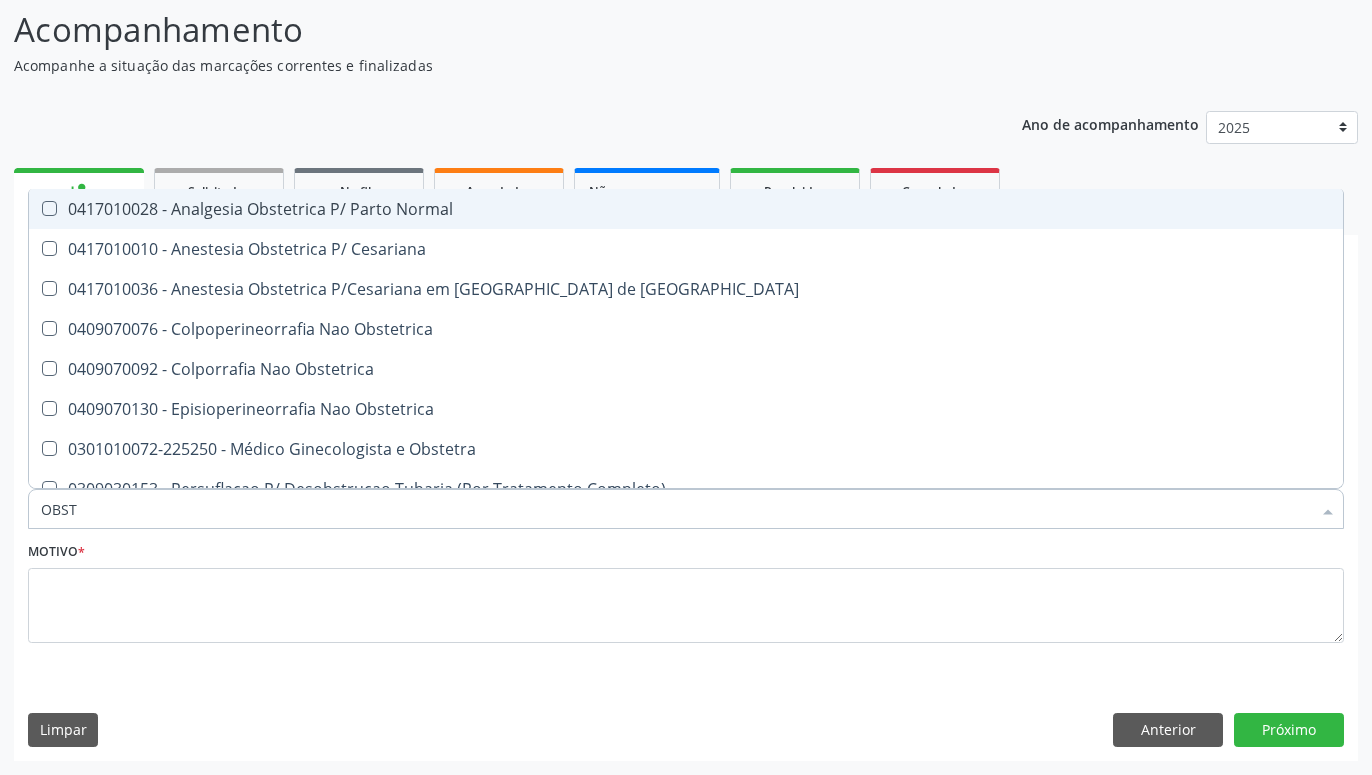 type on "OBSTE" 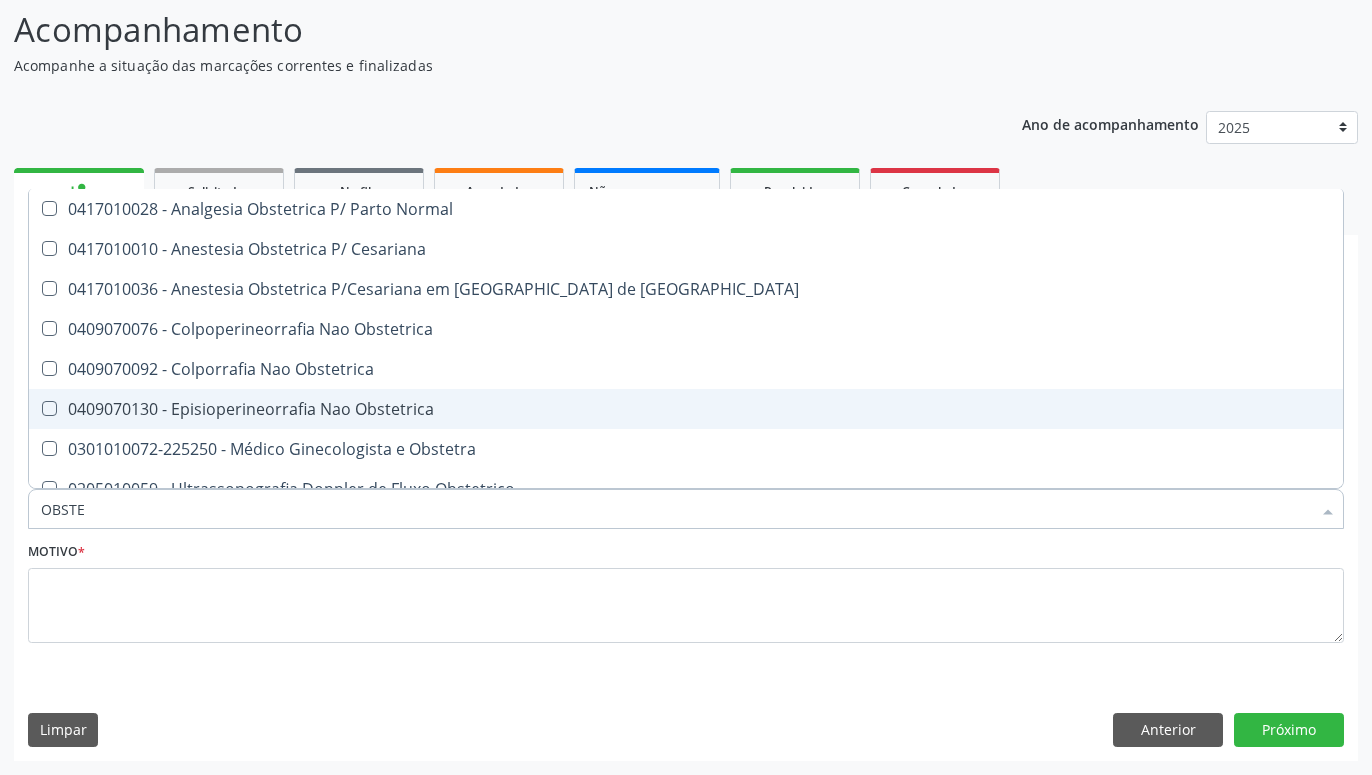 scroll, scrollTop: 101, scrollLeft: 0, axis: vertical 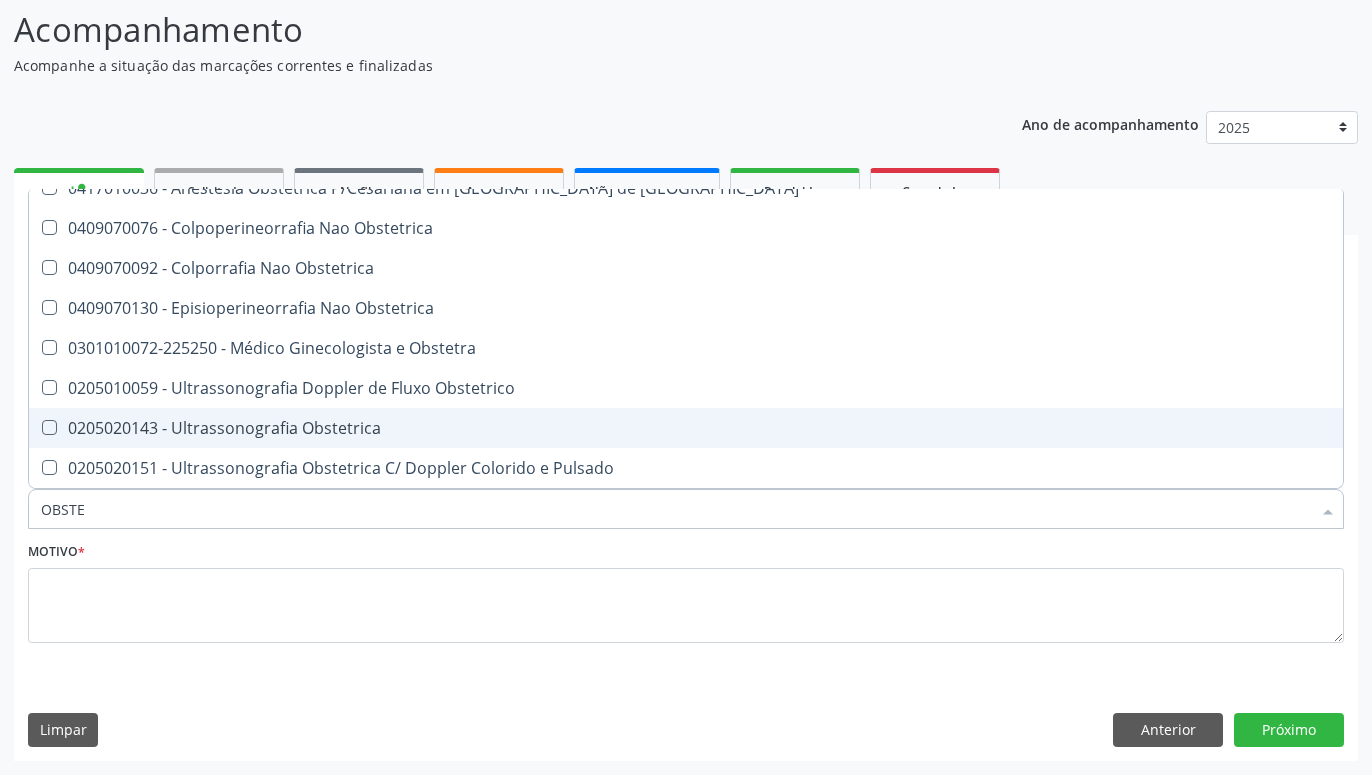 click on "0205020143 - Ultrassonografia Obstetrica" at bounding box center (686, 428) 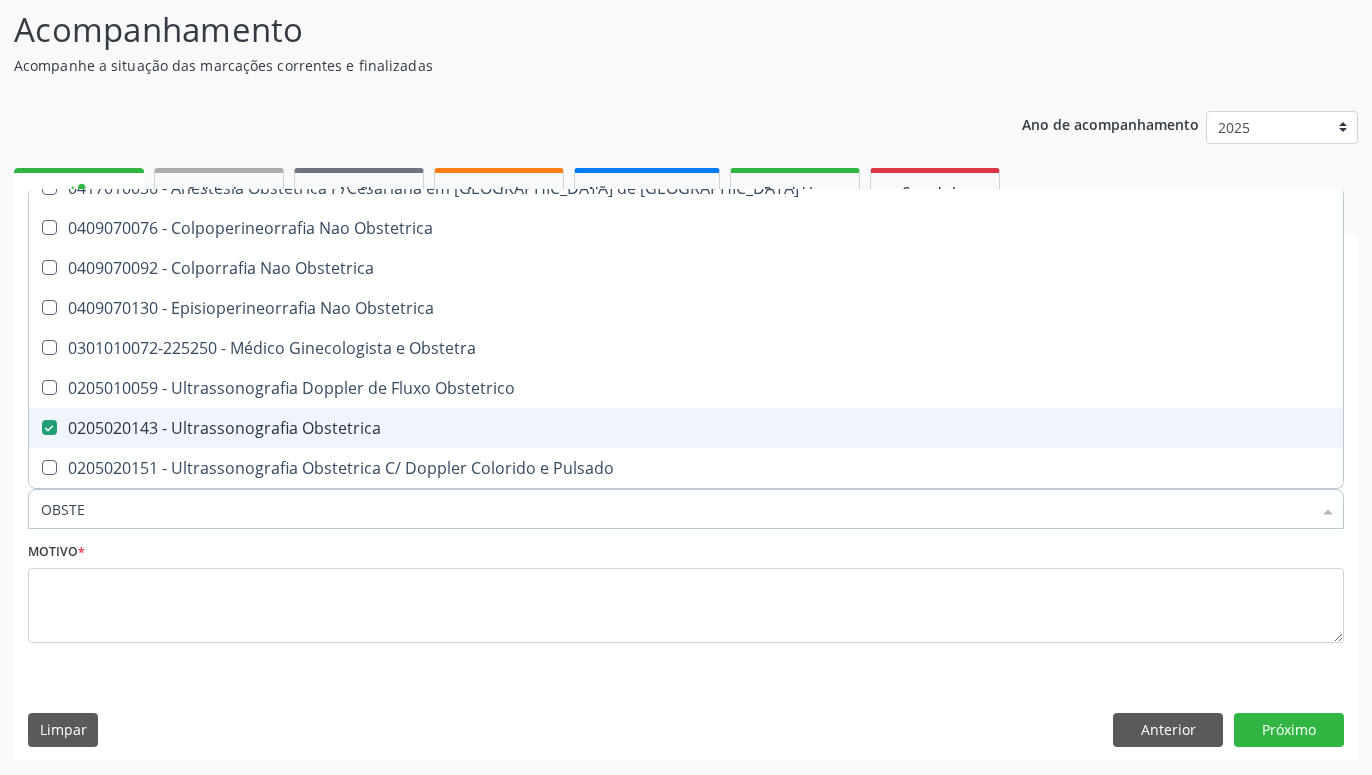 checkbox on "true" 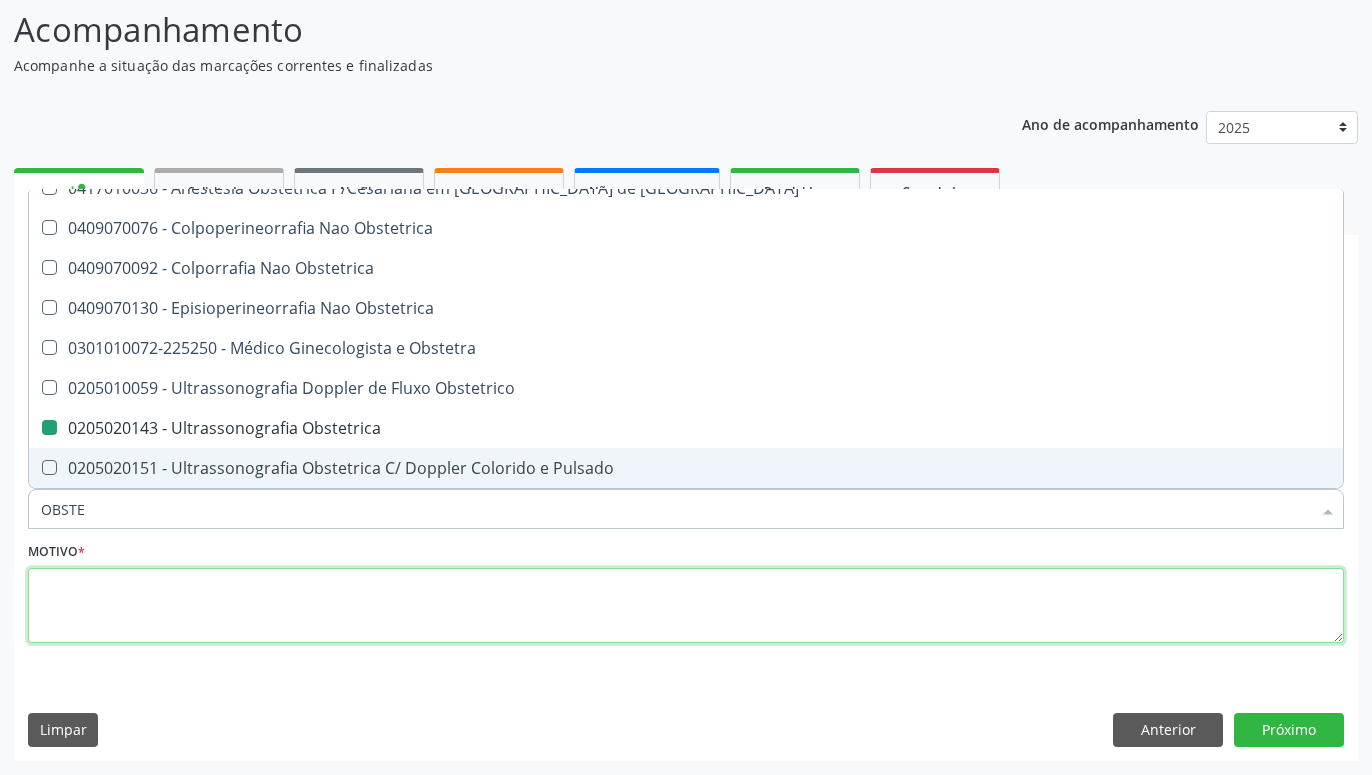 click at bounding box center [686, 606] 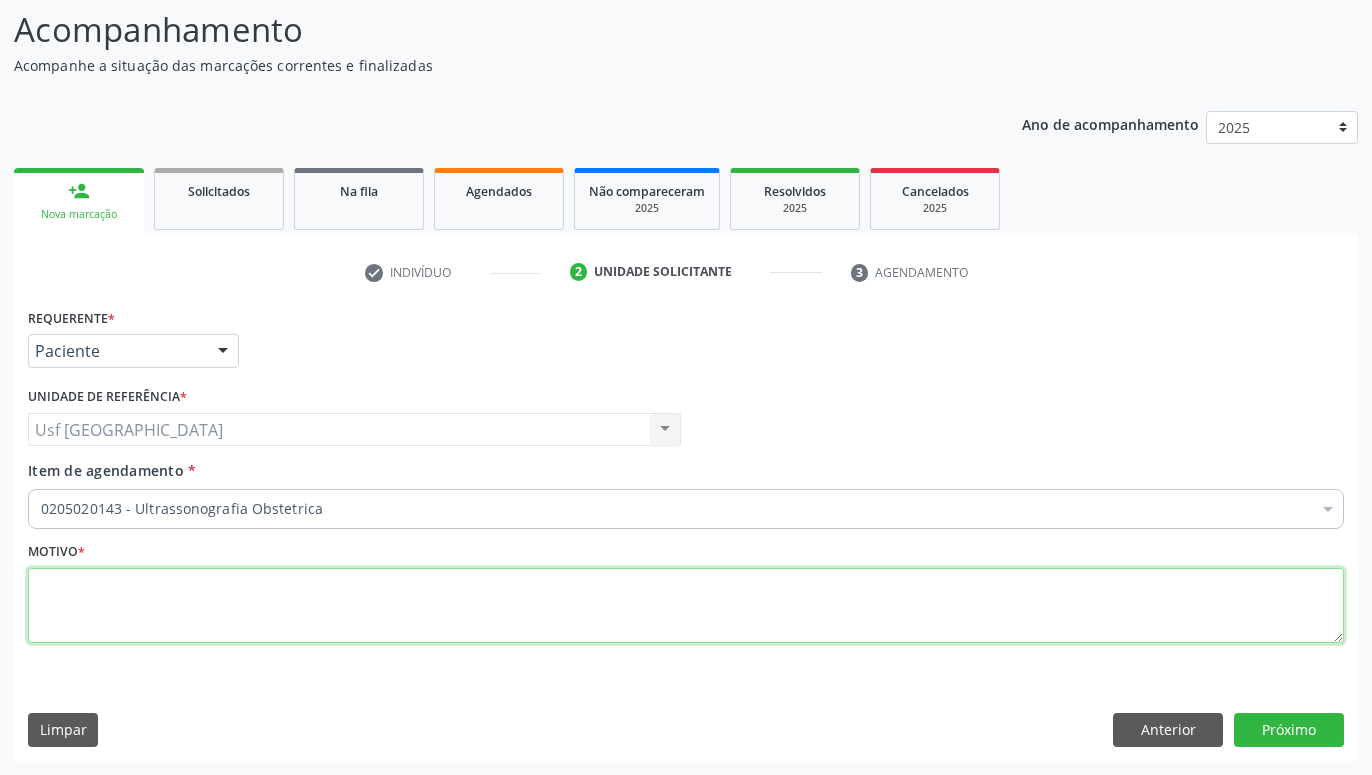 type on "." 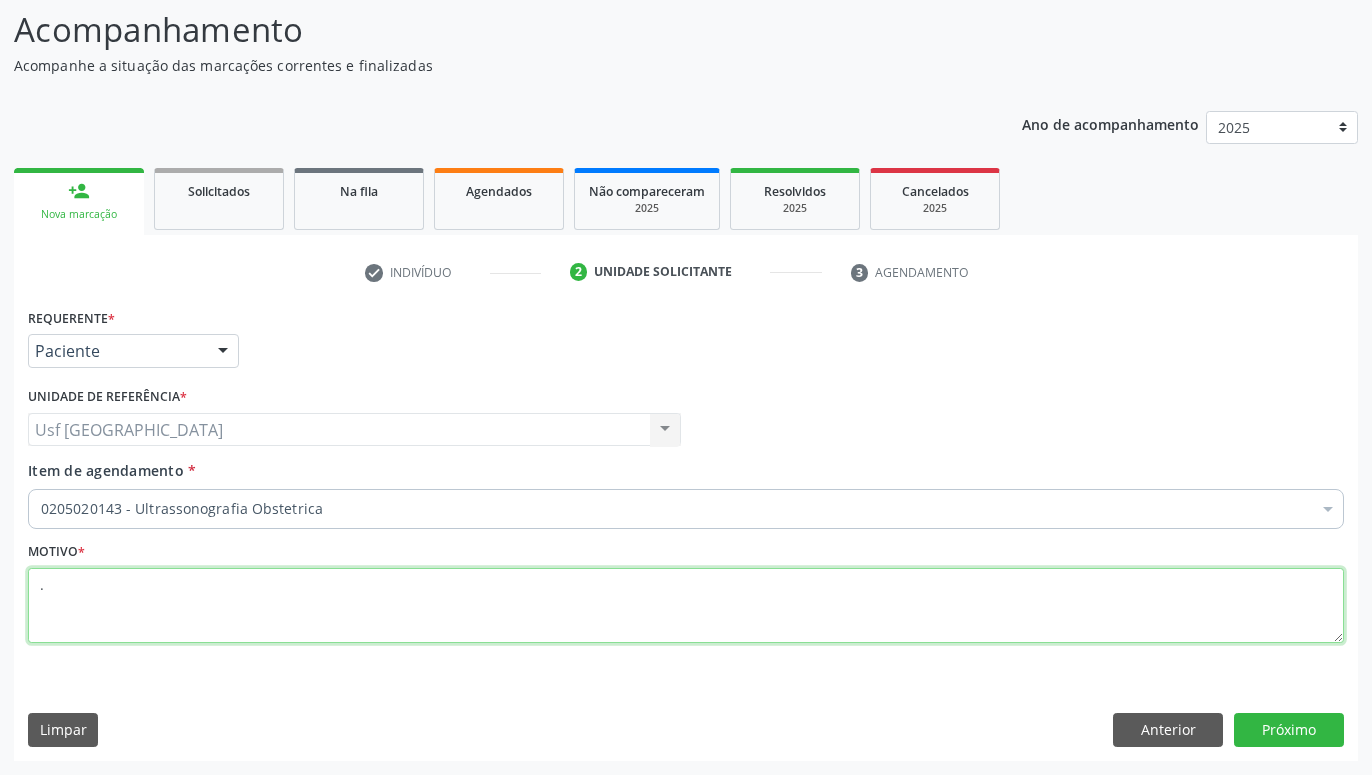 checkbox on "true" 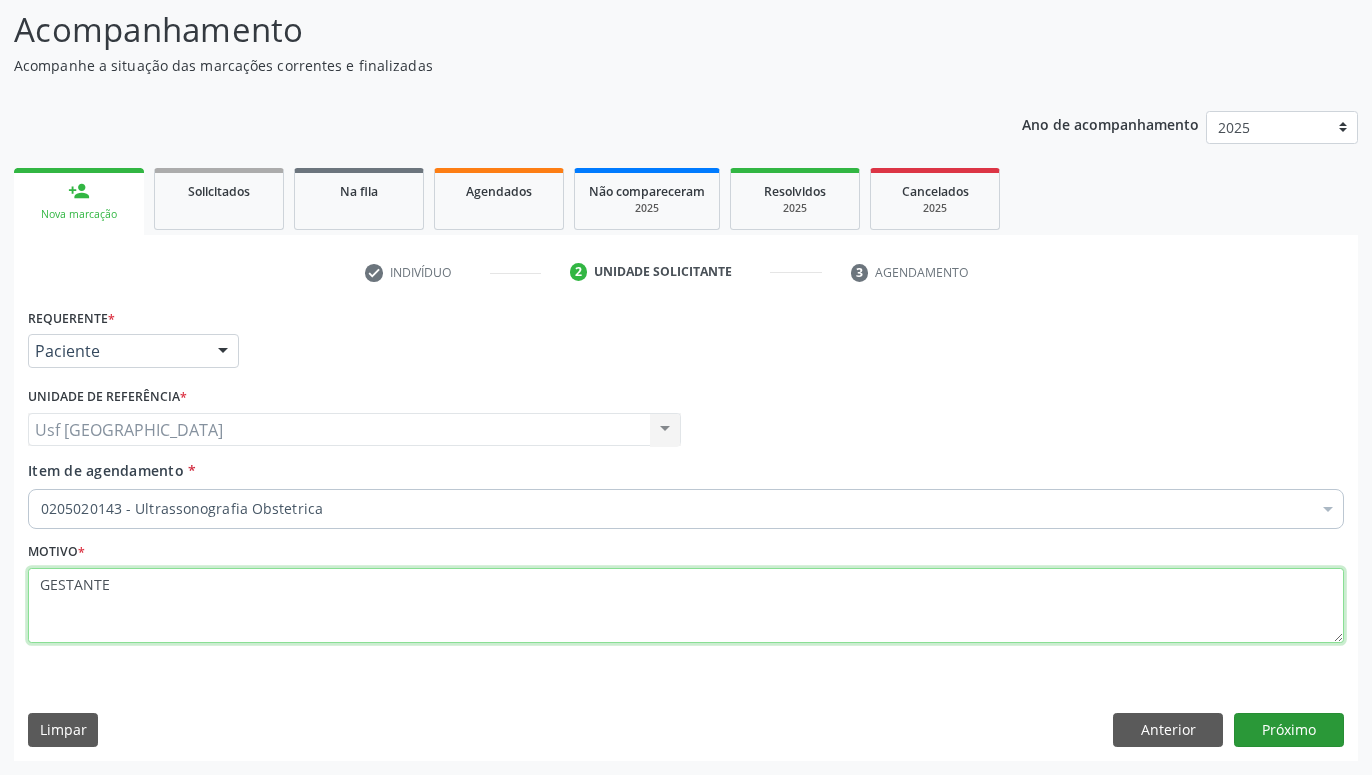 type on "GESTANTE" 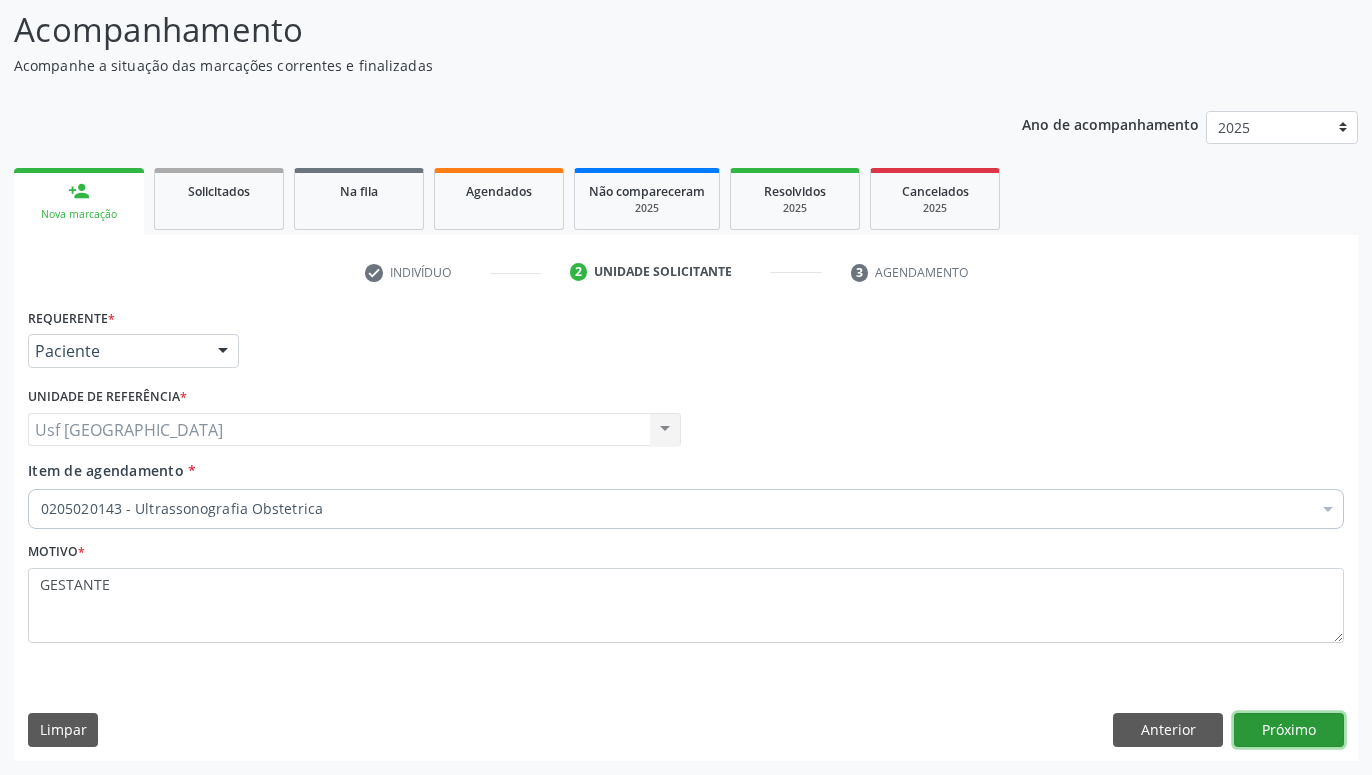 click on "Próximo" at bounding box center [1289, 730] 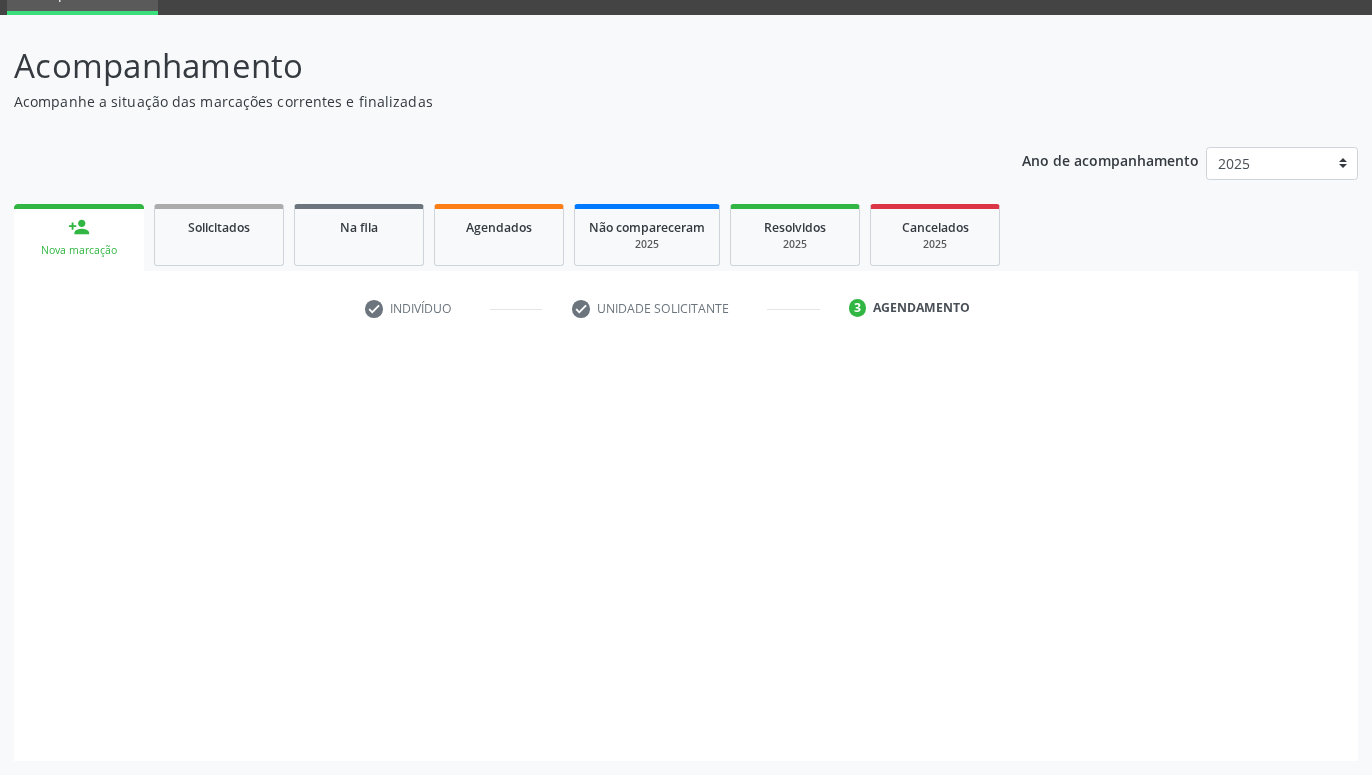 scroll, scrollTop: 95, scrollLeft: 0, axis: vertical 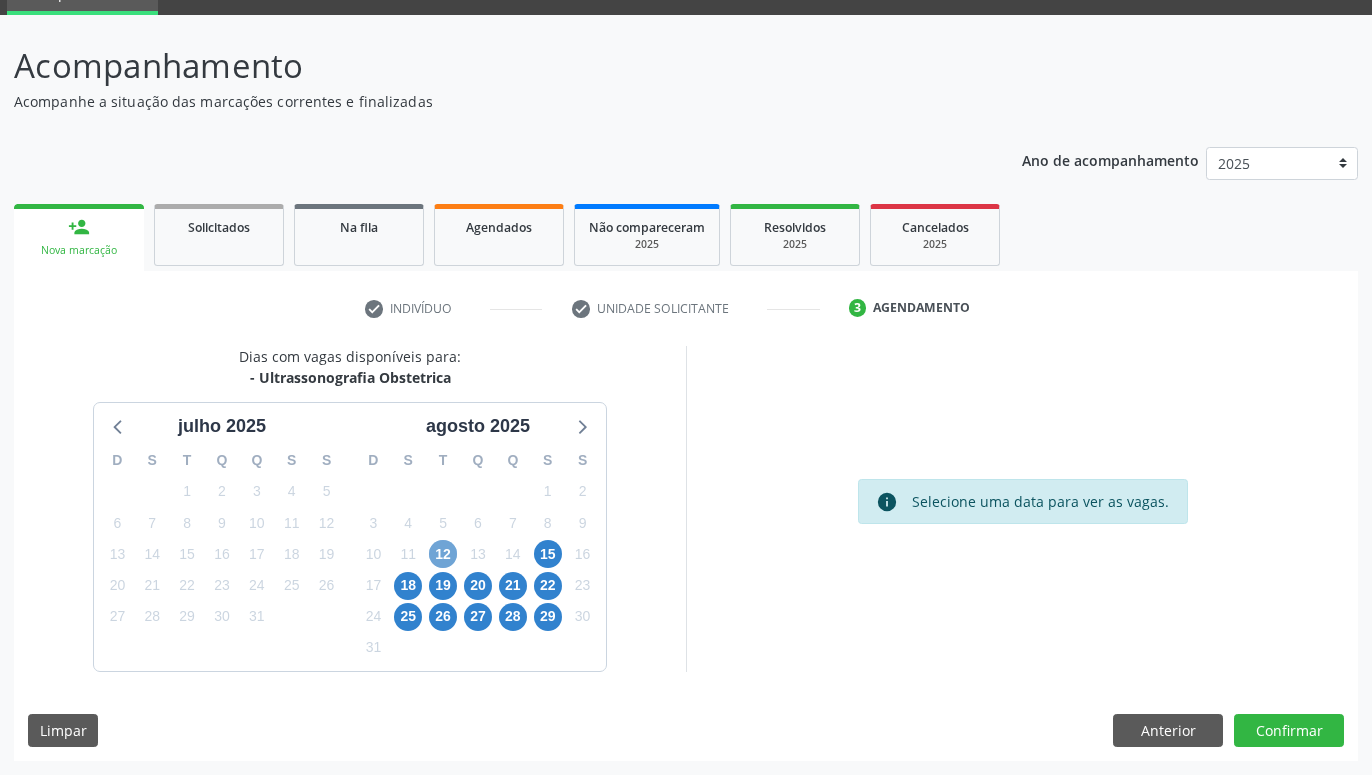 click on "12" at bounding box center [443, 554] 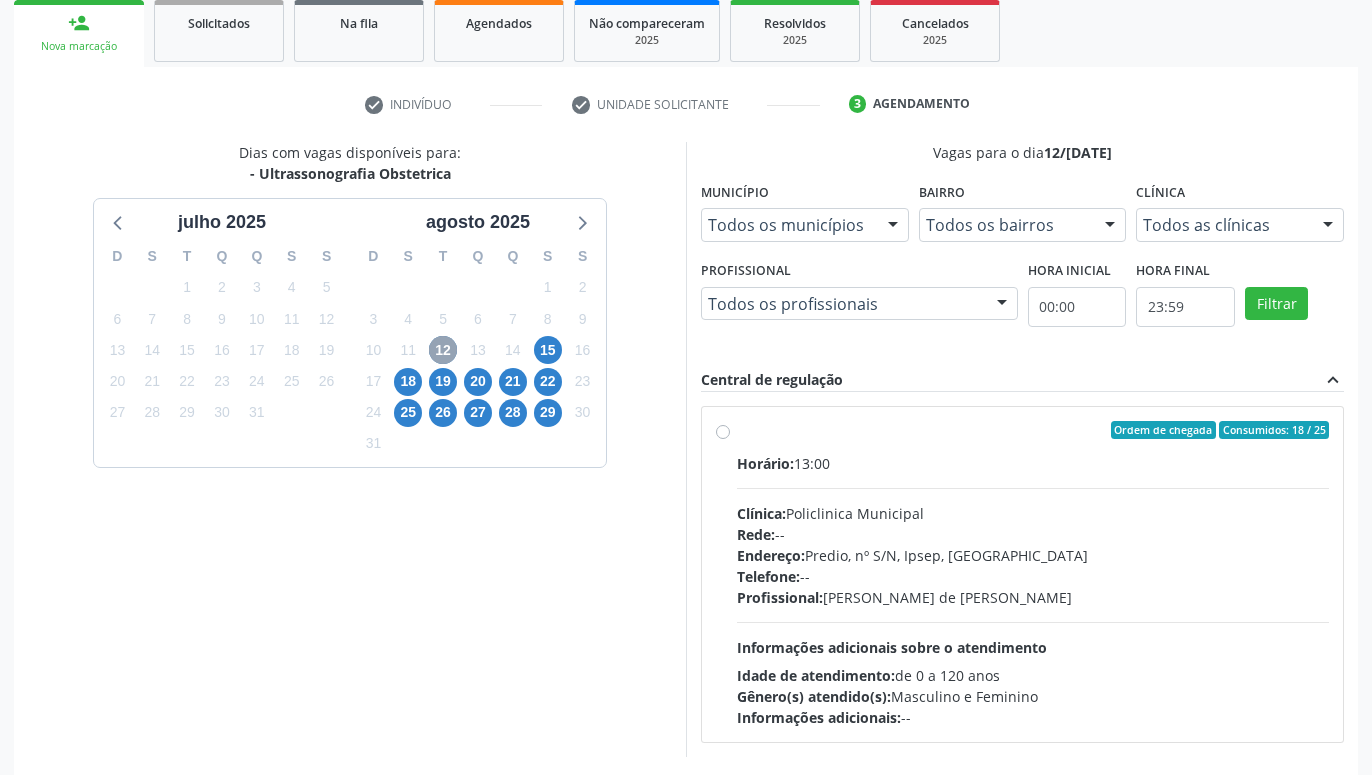 scroll, scrollTop: 384, scrollLeft: 0, axis: vertical 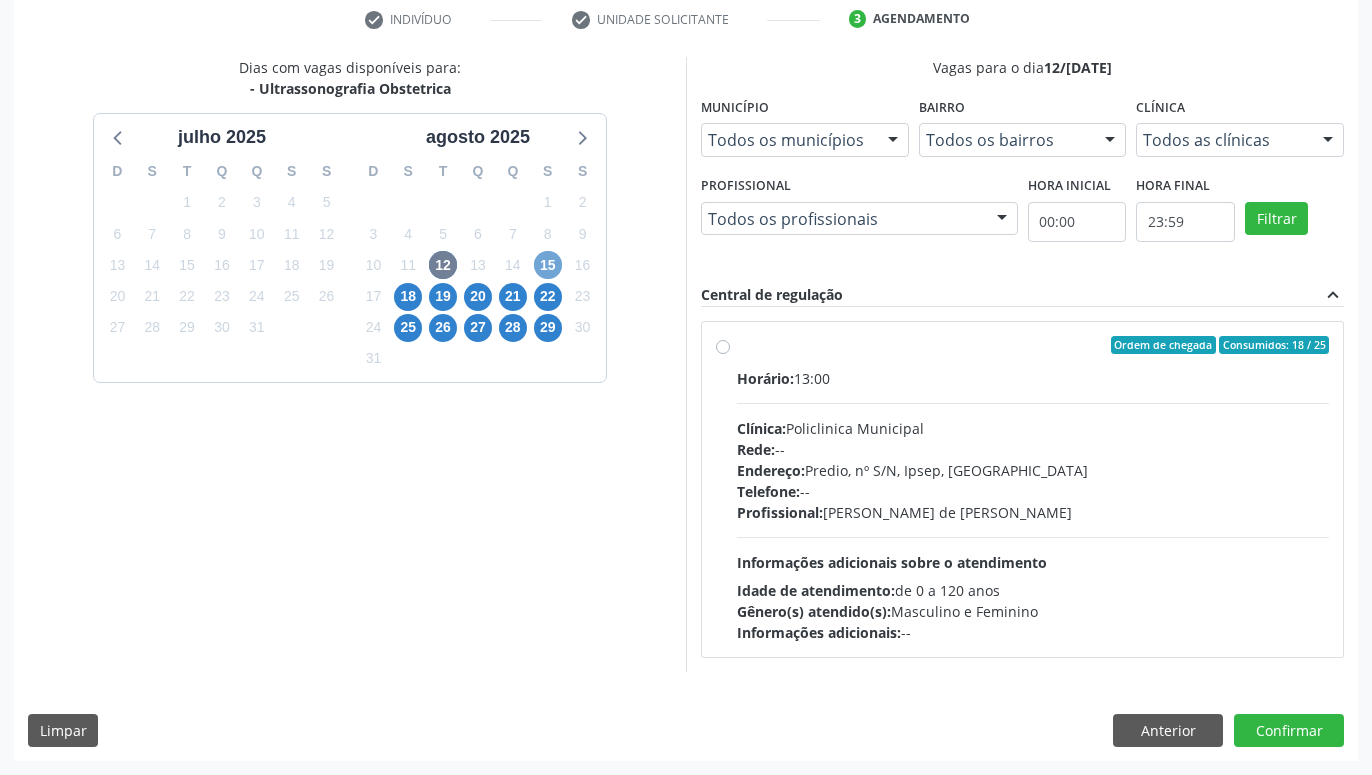 click on "15" at bounding box center [548, 265] 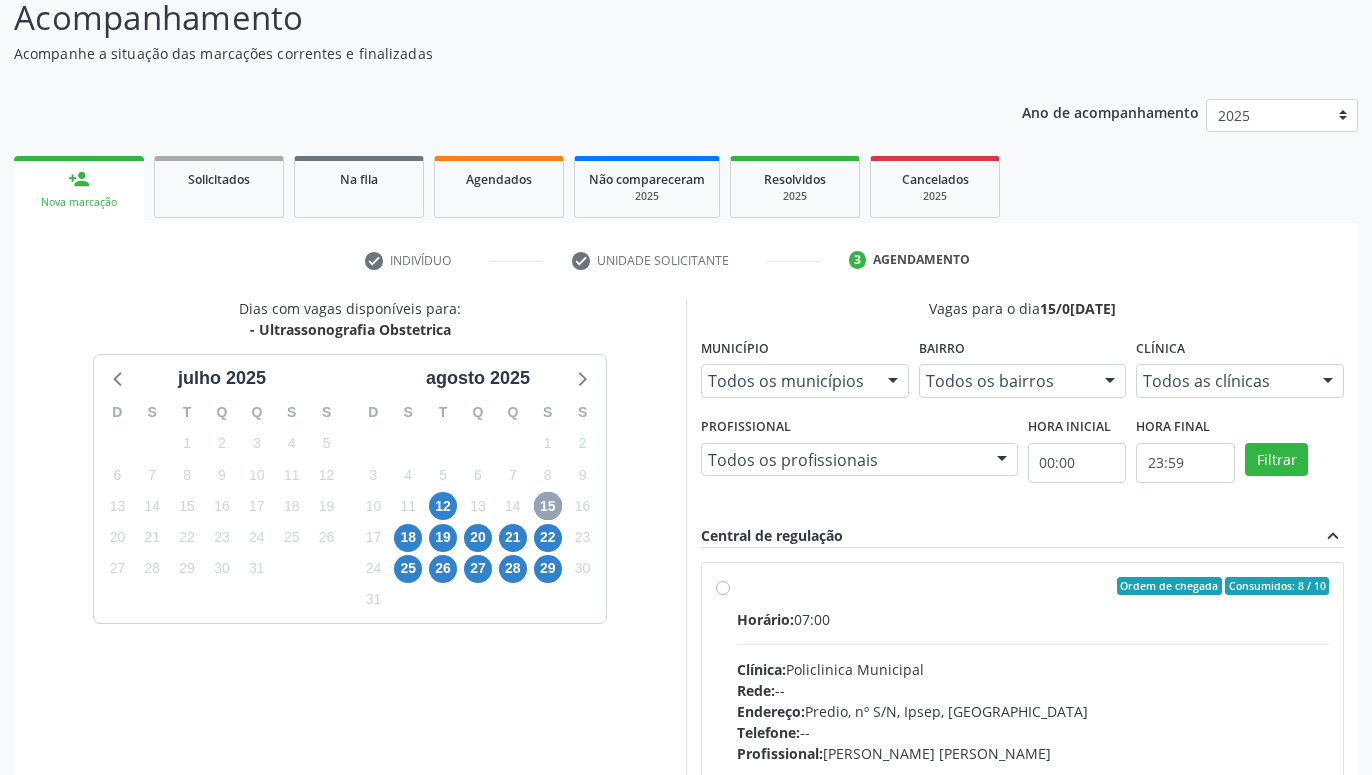 scroll, scrollTop: 197, scrollLeft: 0, axis: vertical 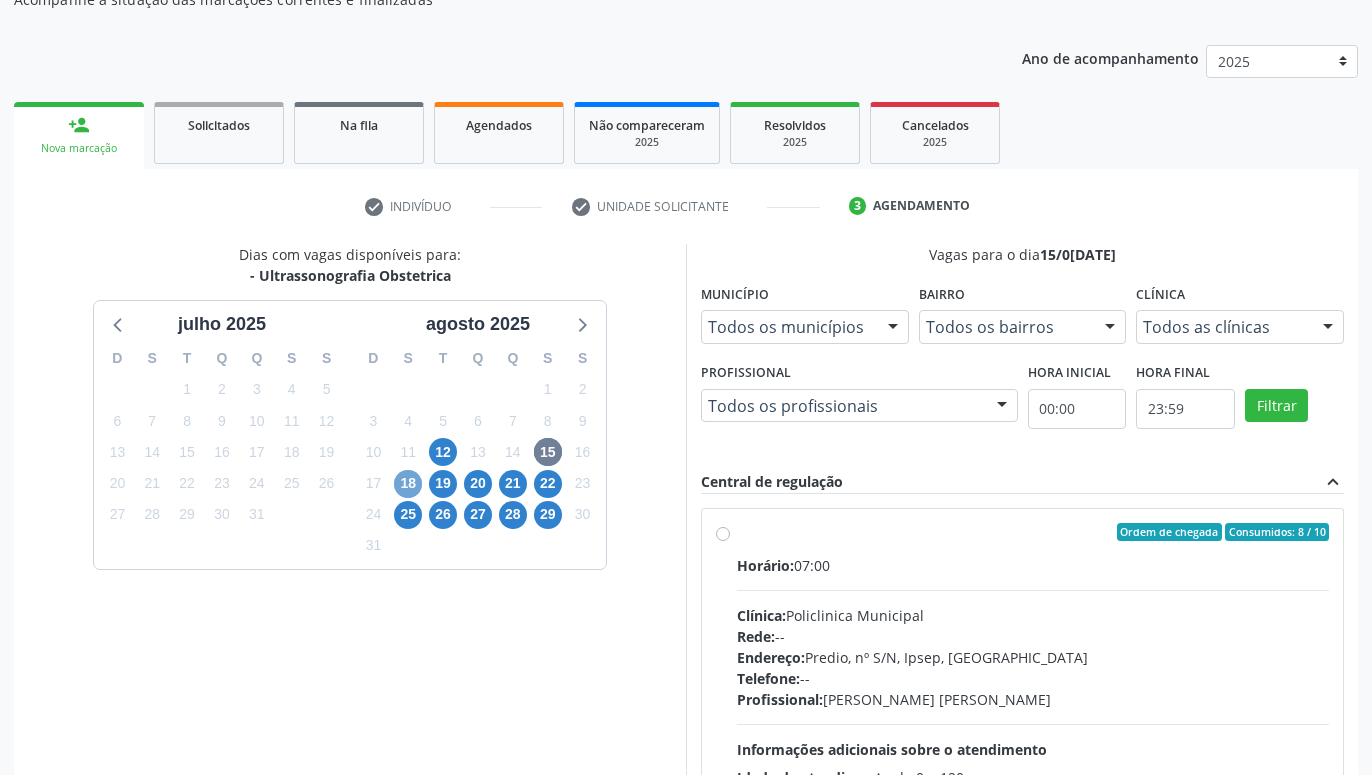 click on "18" at bounding box center [408, 484] 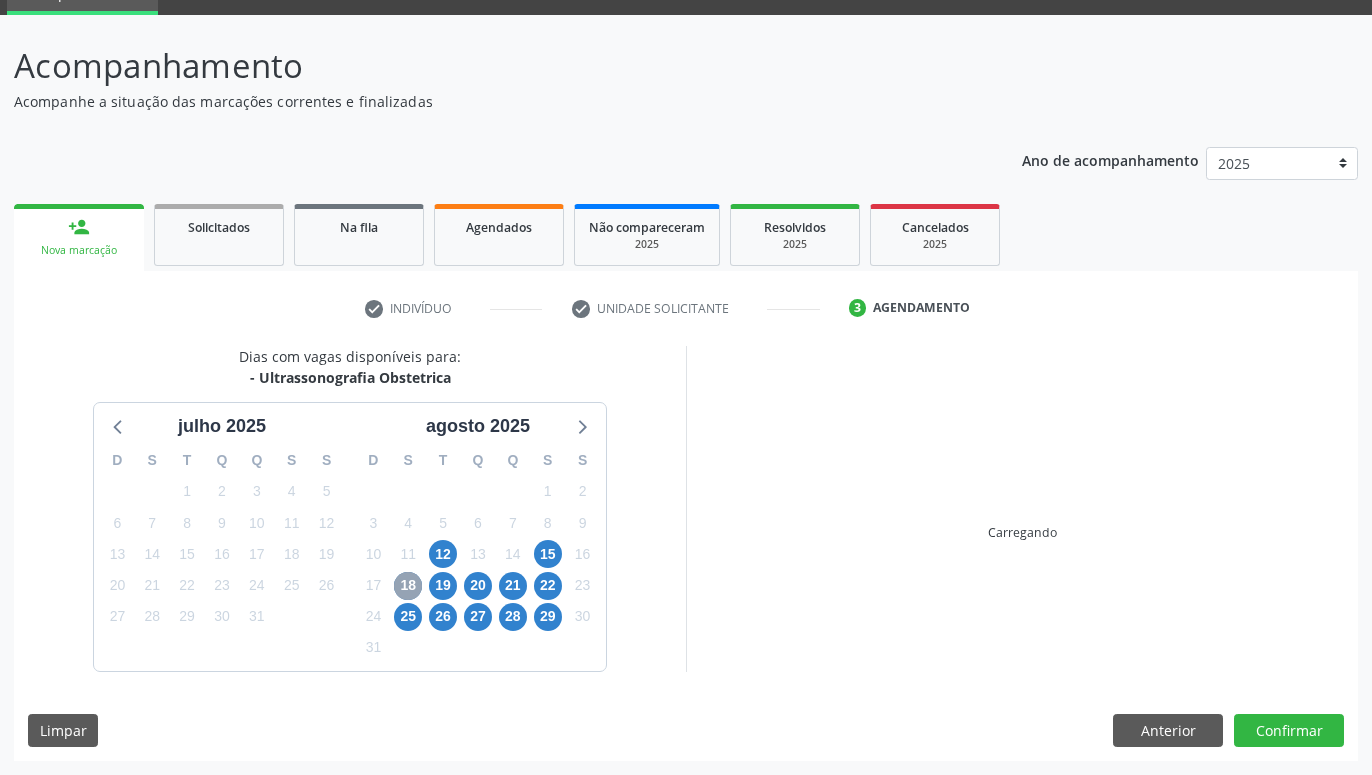 scroll, scrollTop: 95, scrollLeft: 0, axis: vertical 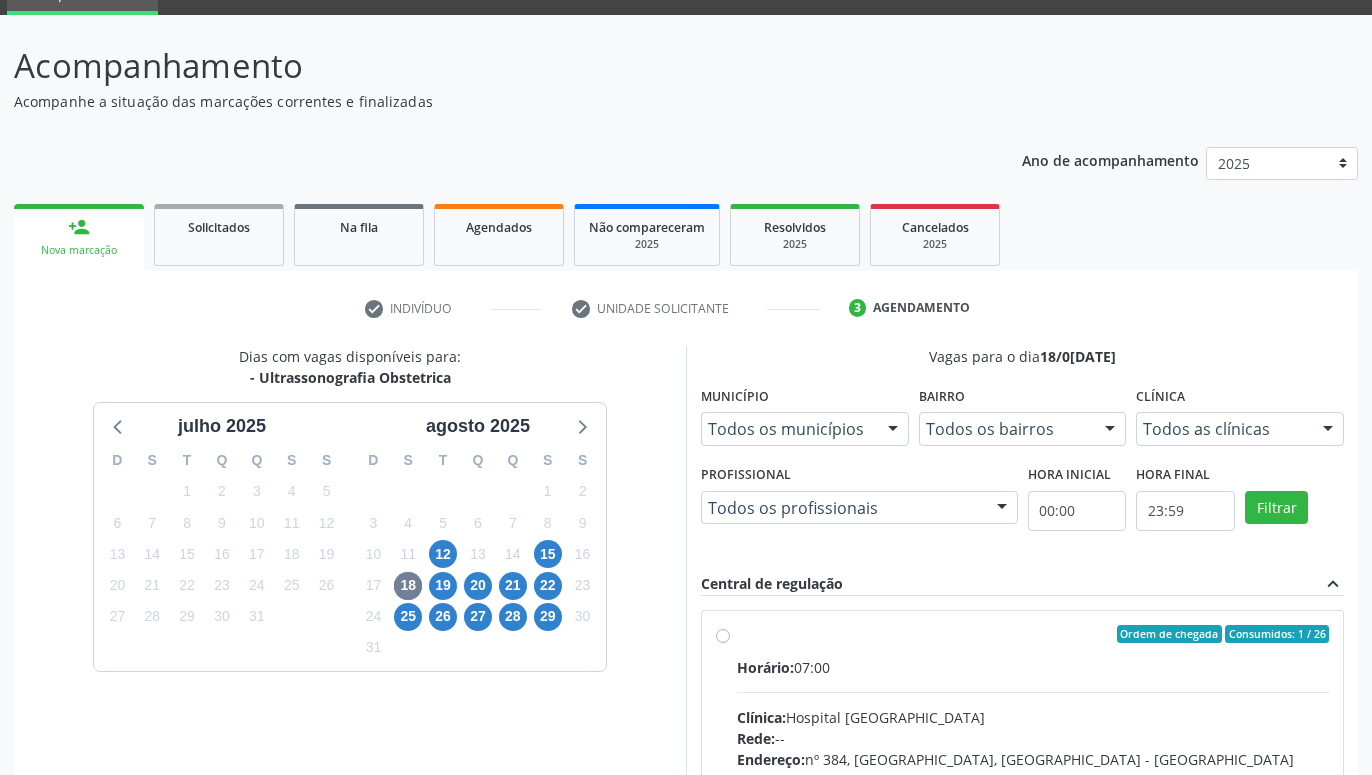 drag, startPoint x: 726, startPoint y: 628, endPoint x: 710, endPoint y: 634, distance: 17.088007 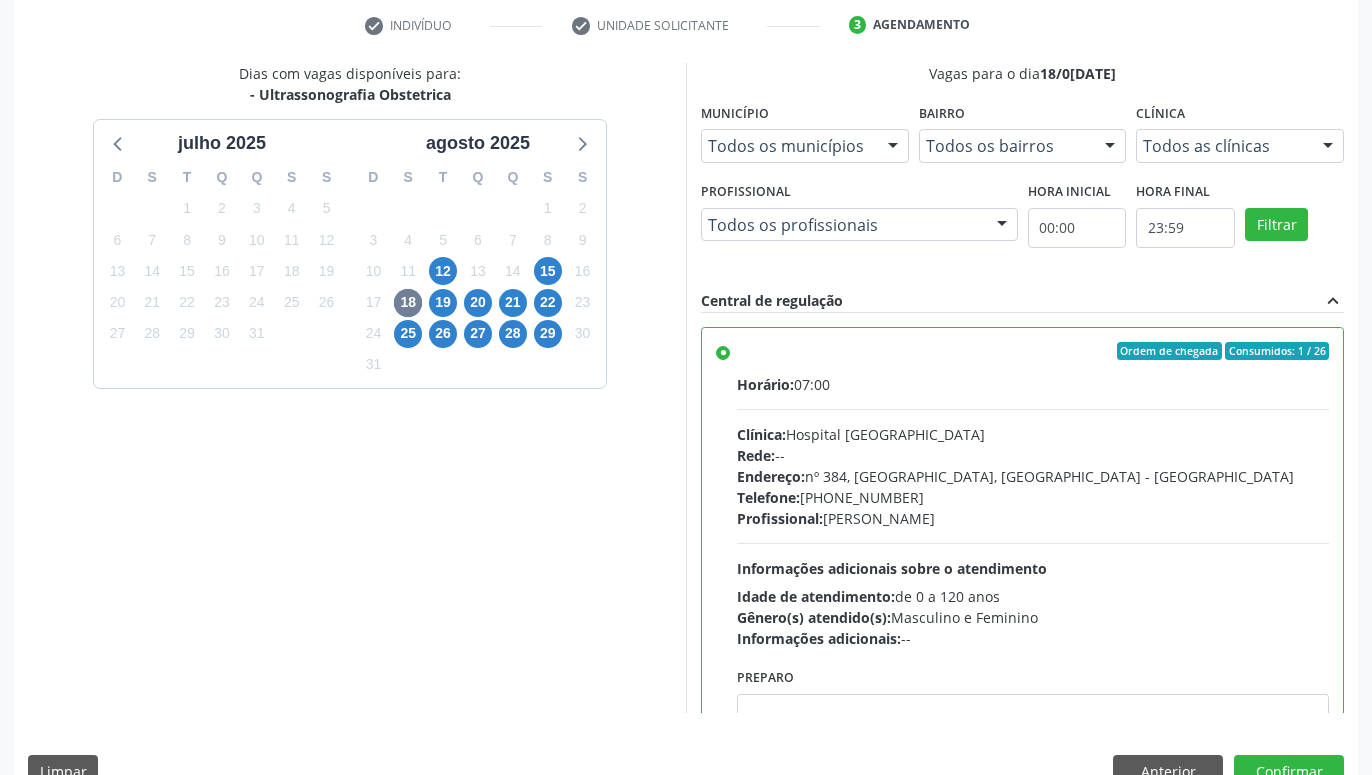 scroll, scrollTop: 420, scrollLeft: 0, axis: vertical 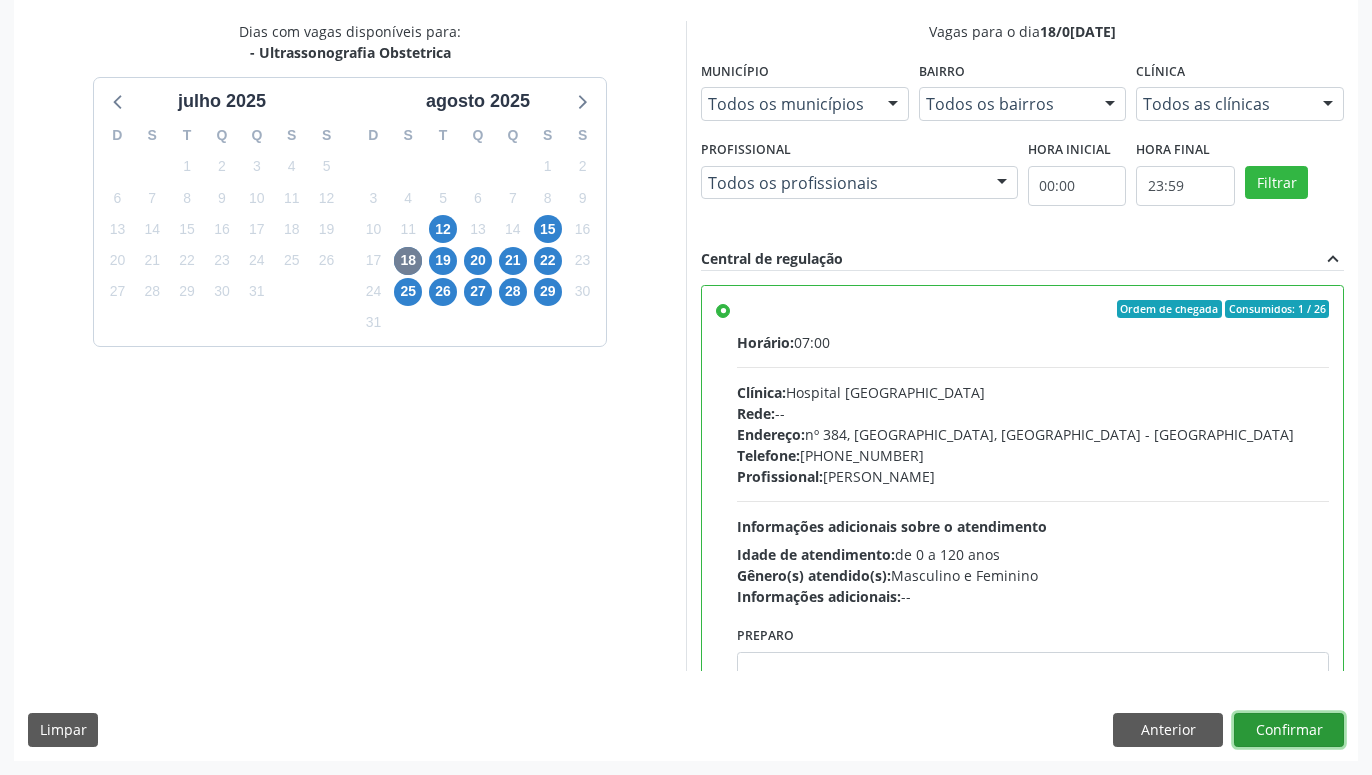 drag, startPoint x: 1302, startPoint y: 732, endPoint x: 1287, endPoint y: 724, distance: 17 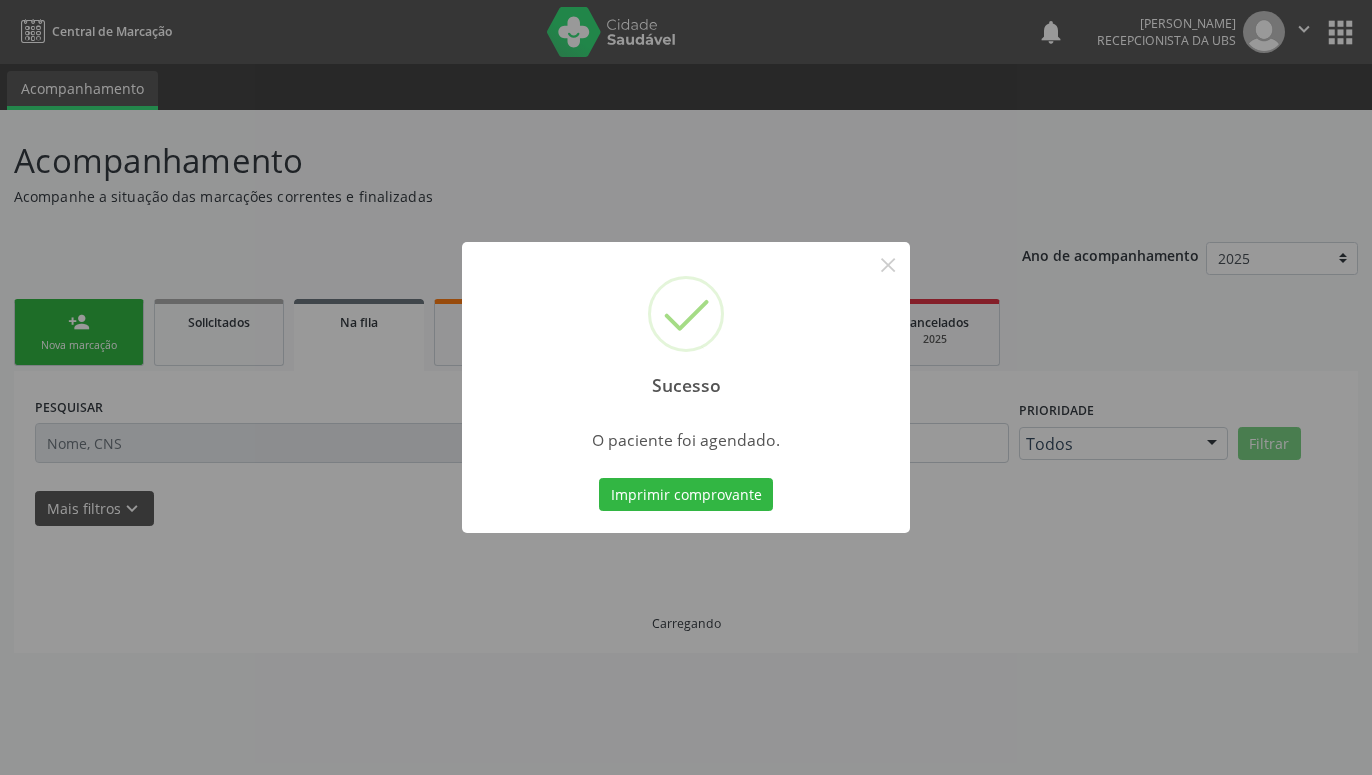 scroll, scrollTop: 0, scrollLeft: 0, axis: both 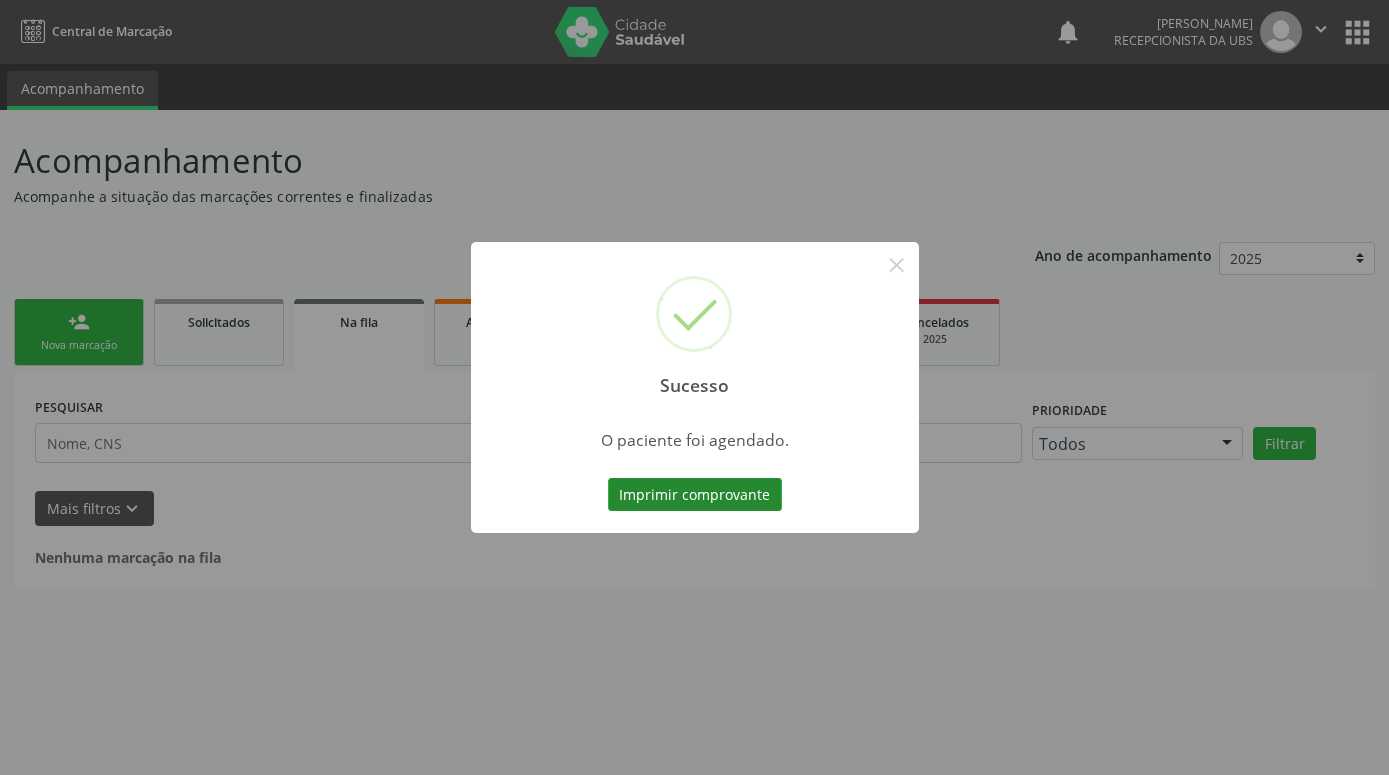 click on "Imprimir comprovante" at bounding box center (695, 495) 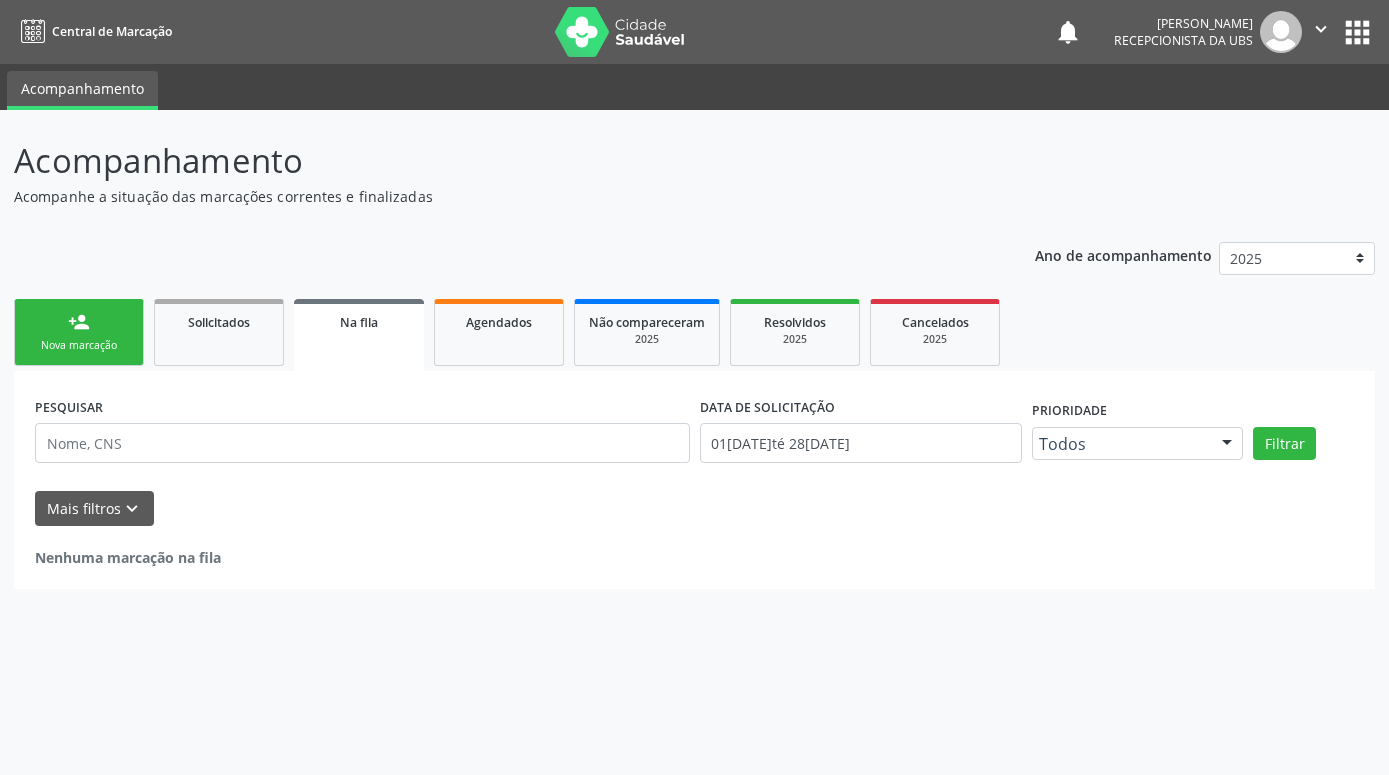 click on "person_add" at bounding box center [79, 322] 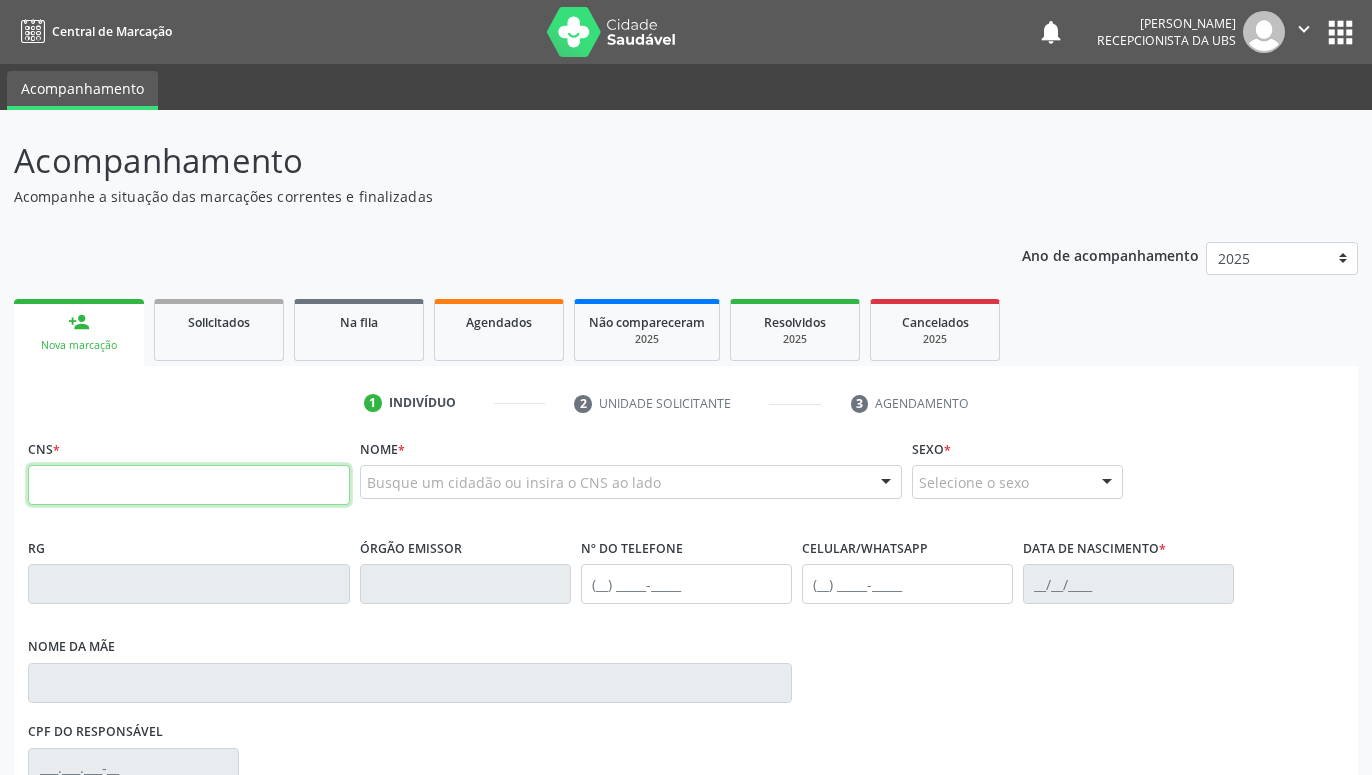 click at bounding box center (189, 485) 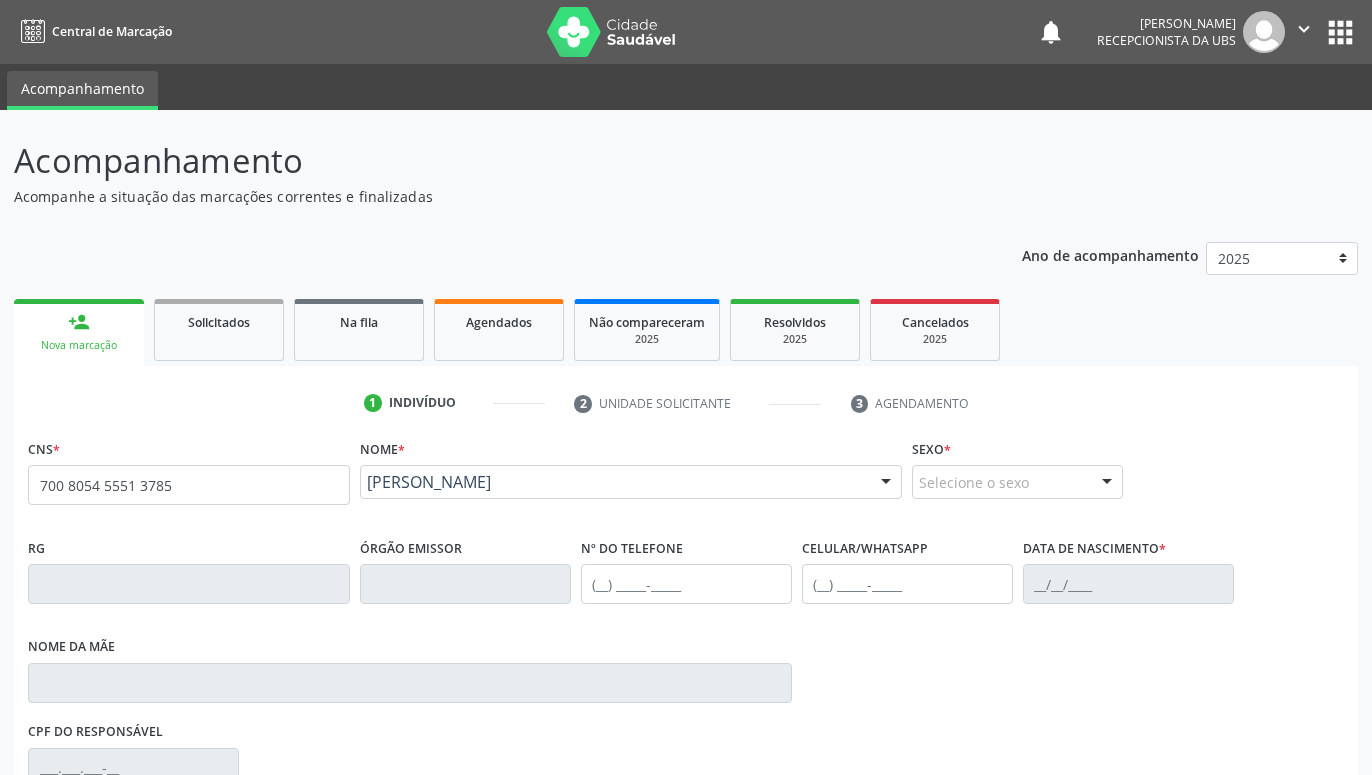 type on "700 8054 5551 3785" 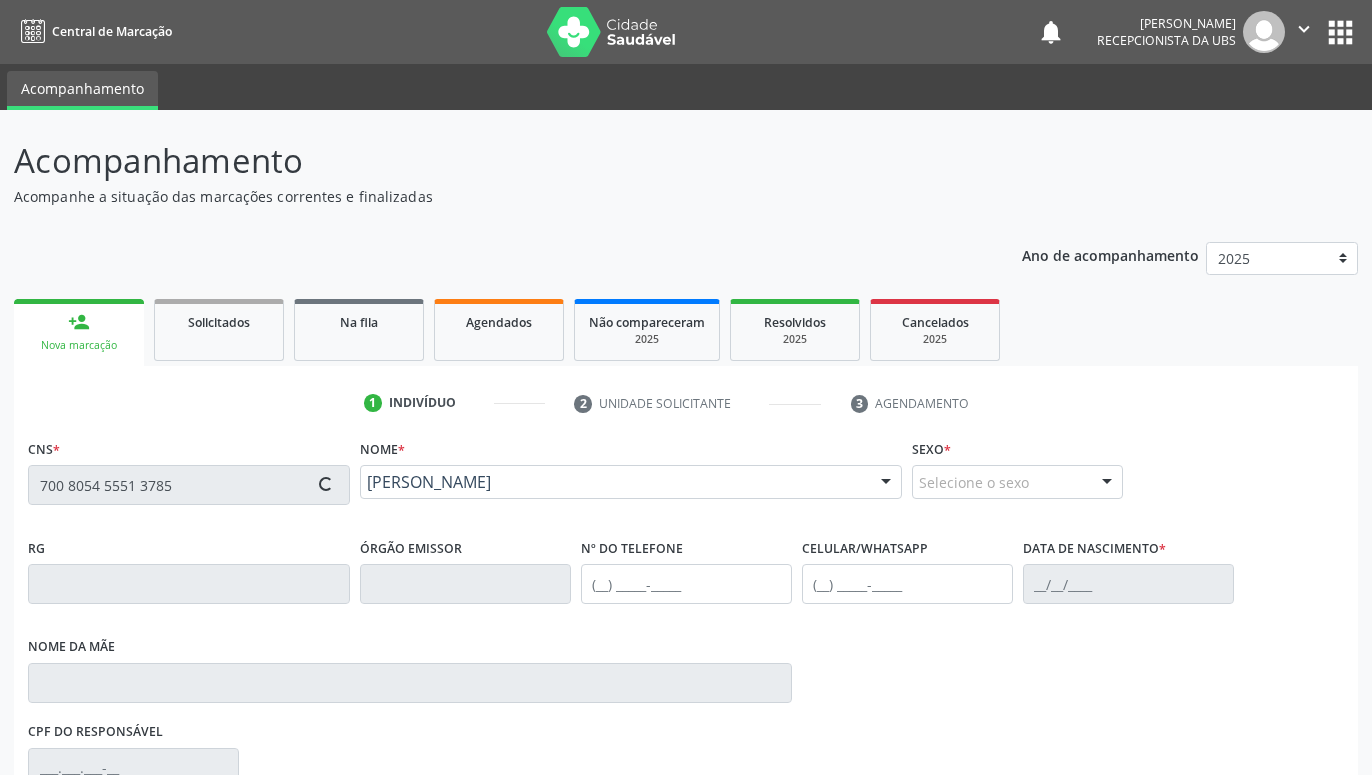 type on "[PHONE_NUMBER]" 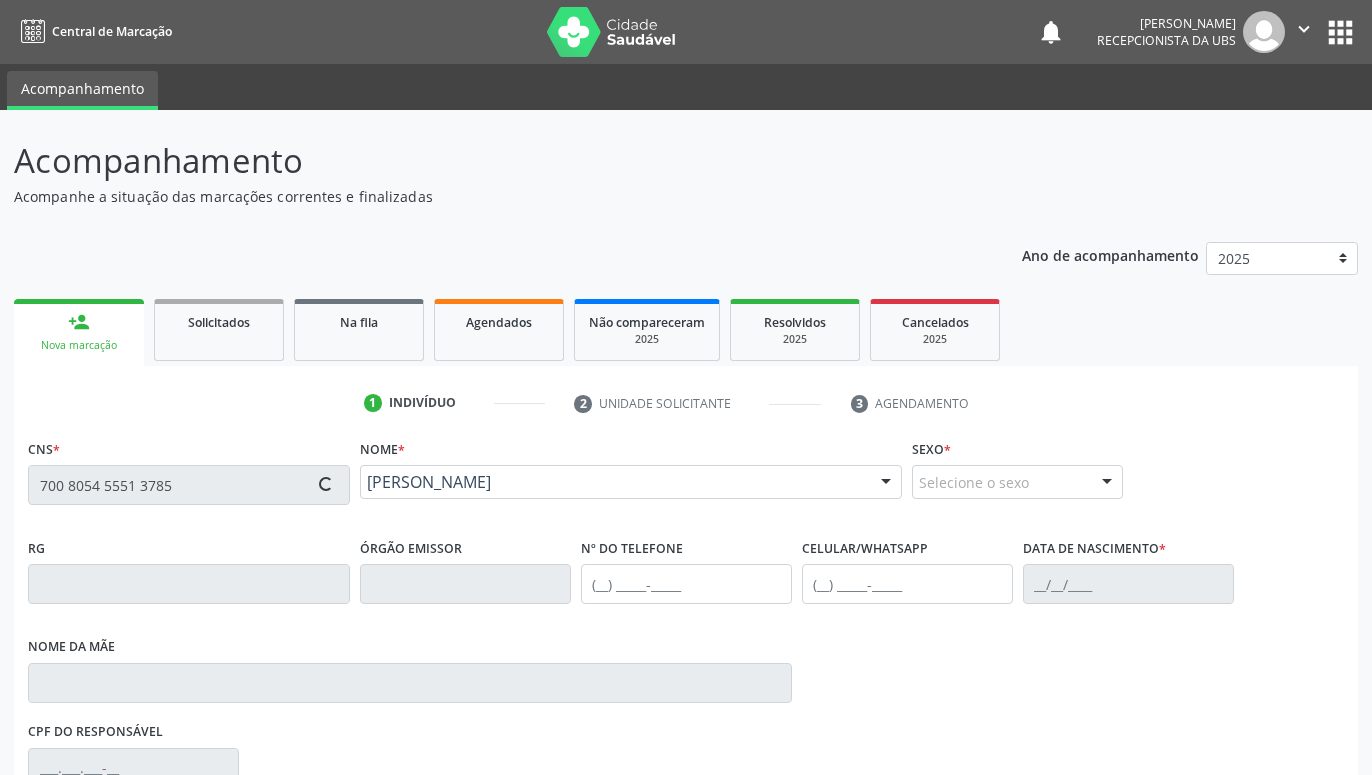 type on "[PHONE_NUMBER]" 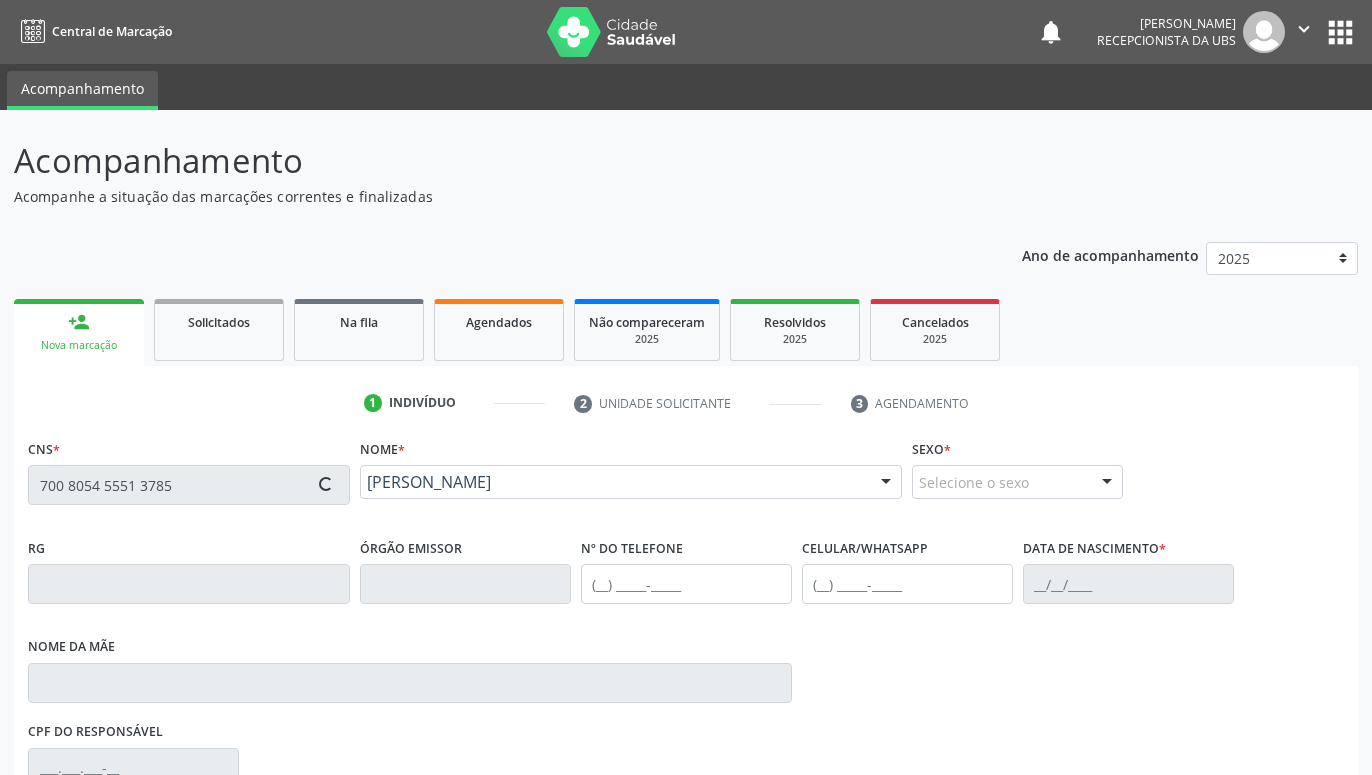 type on "09/0[DATE]" 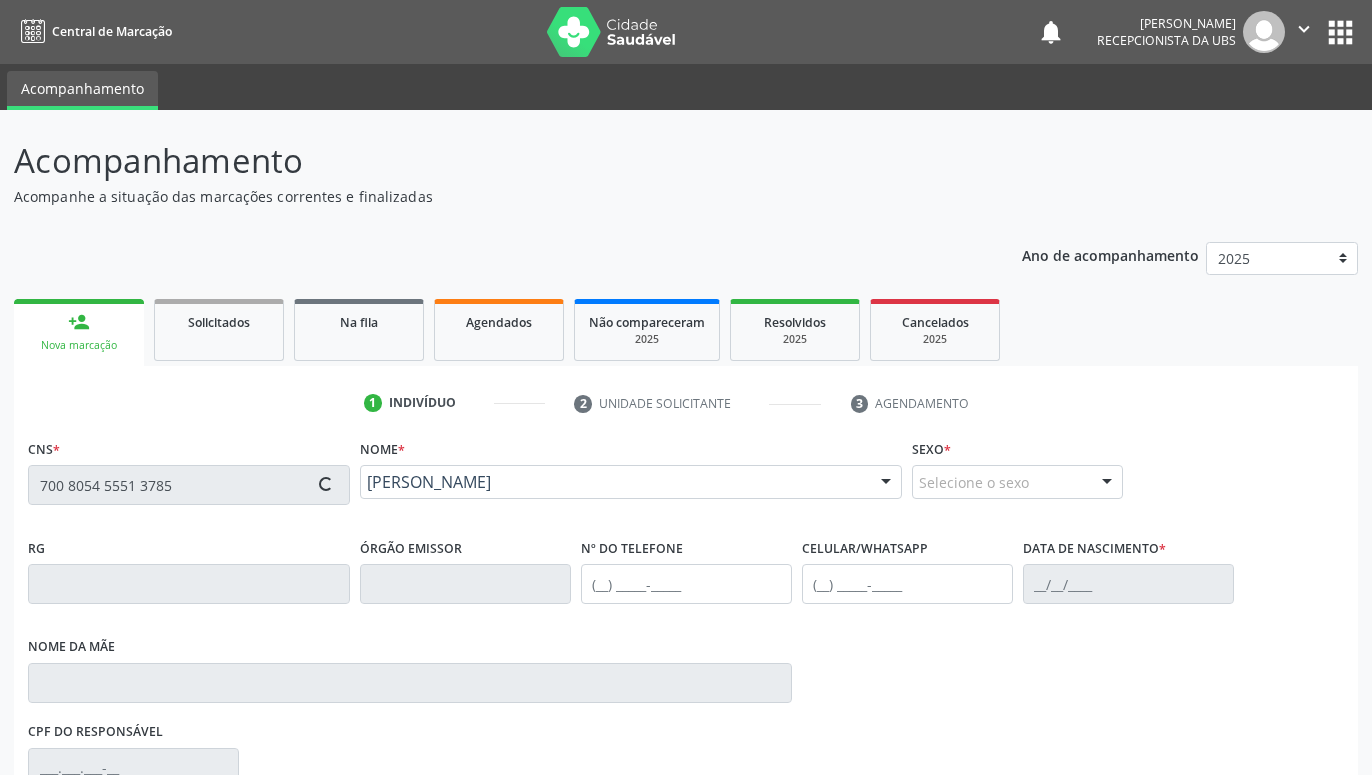 type on "[PERSON_NAME]" 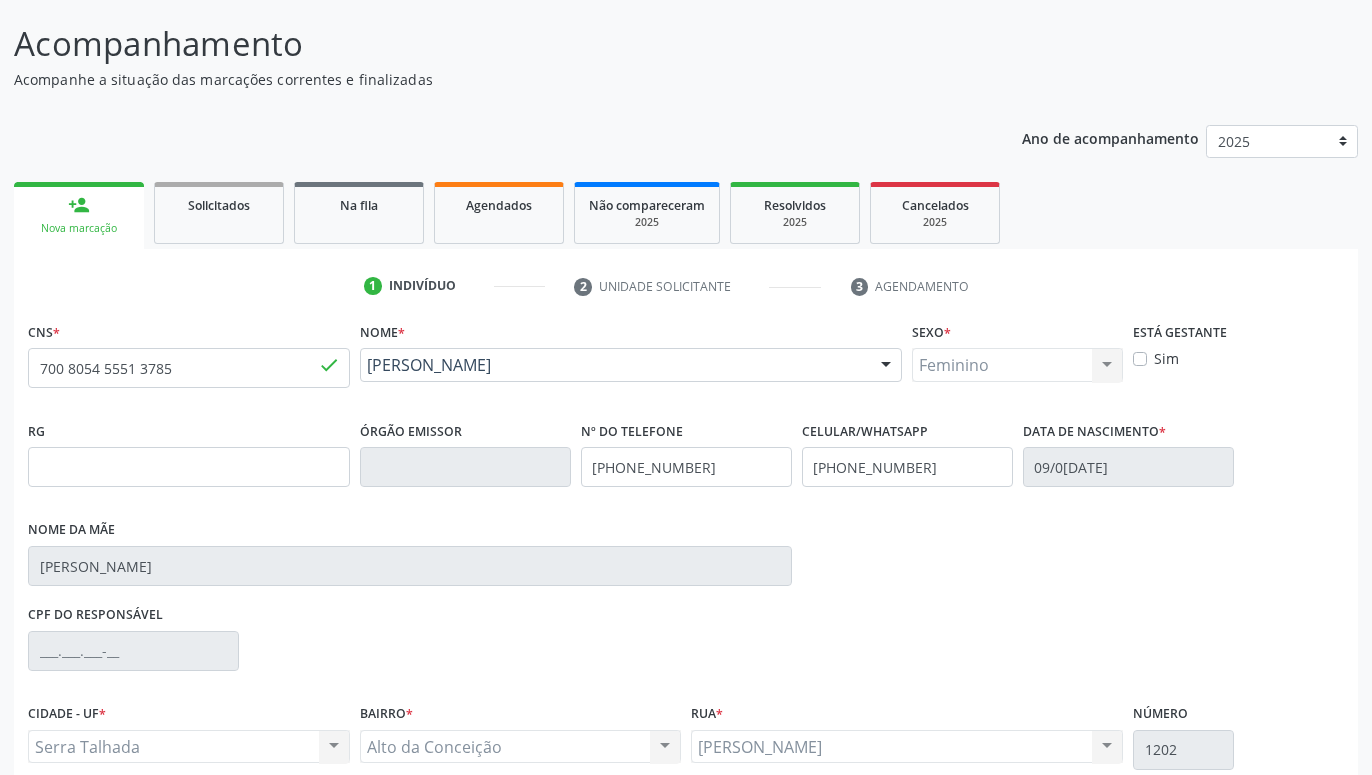 scroll, scrollTop: 295, scrollLeft: 0, axis: vertical 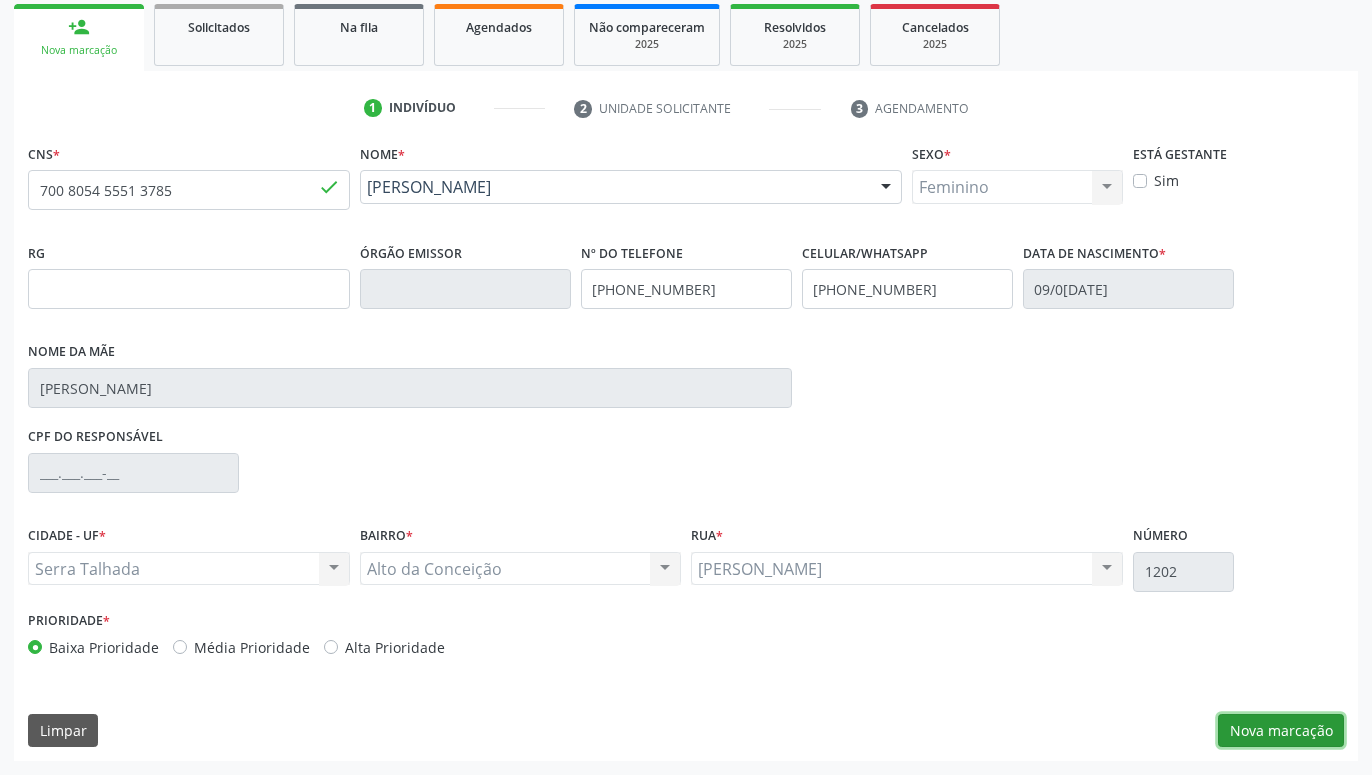 click on "Nova marcação" at bounding box center [1281, 731] 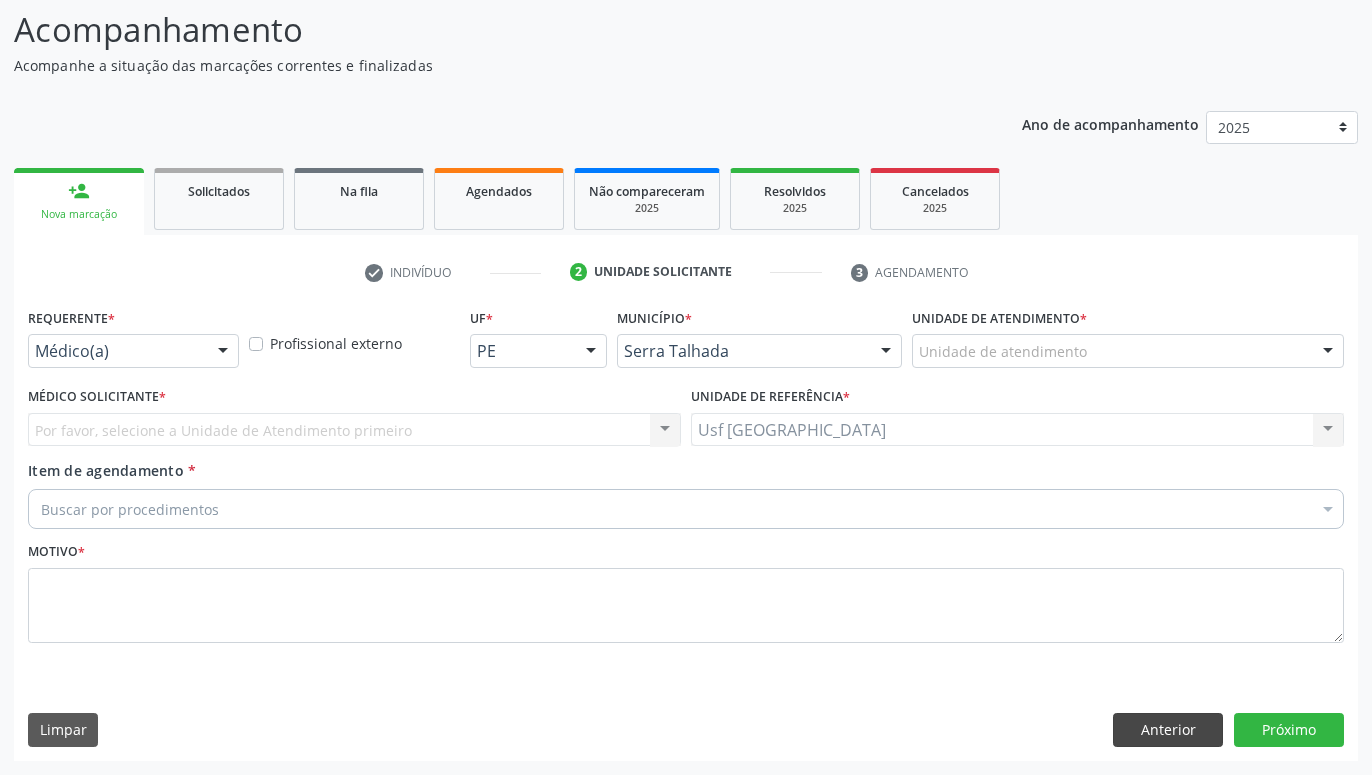 scroll, scrollTop: 131, scrollLeft: 0, axis: vertical 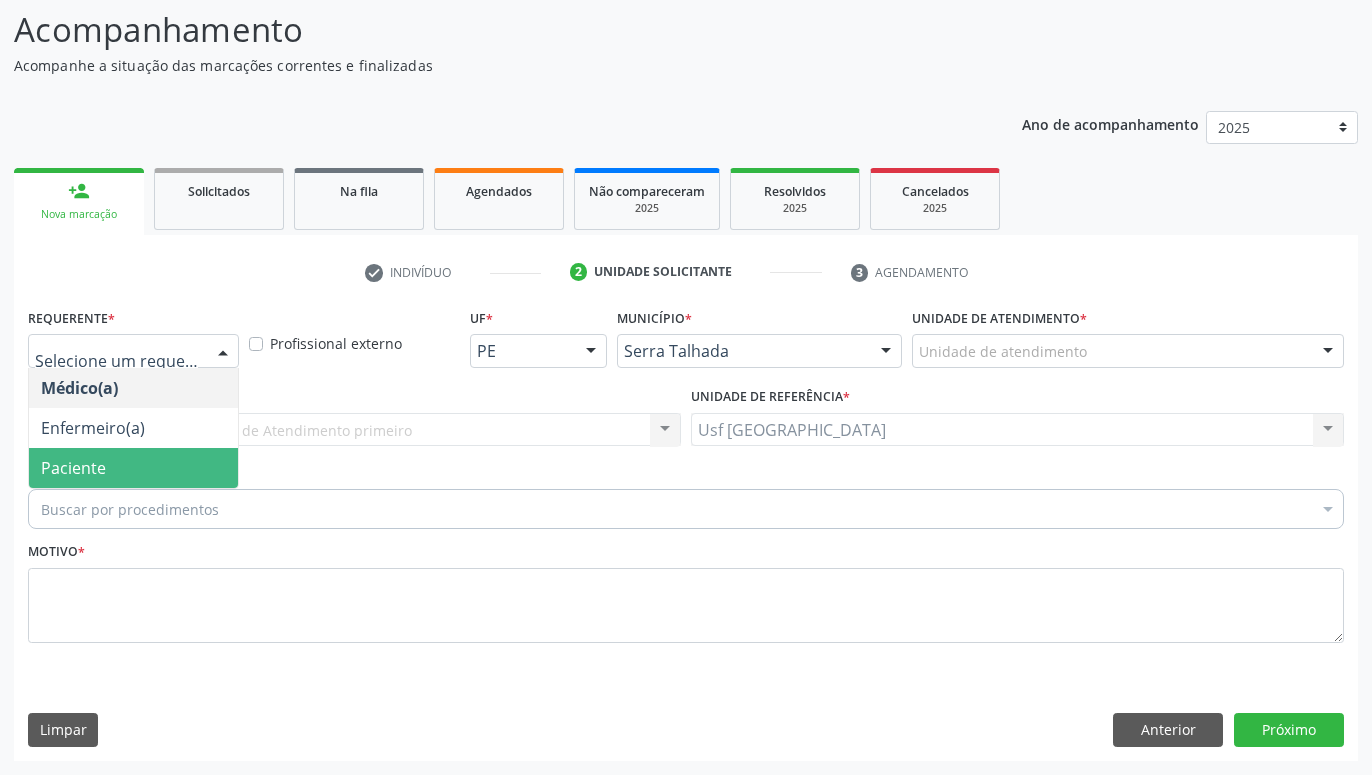 click on "Paciente" at bounding box center [133, 468] 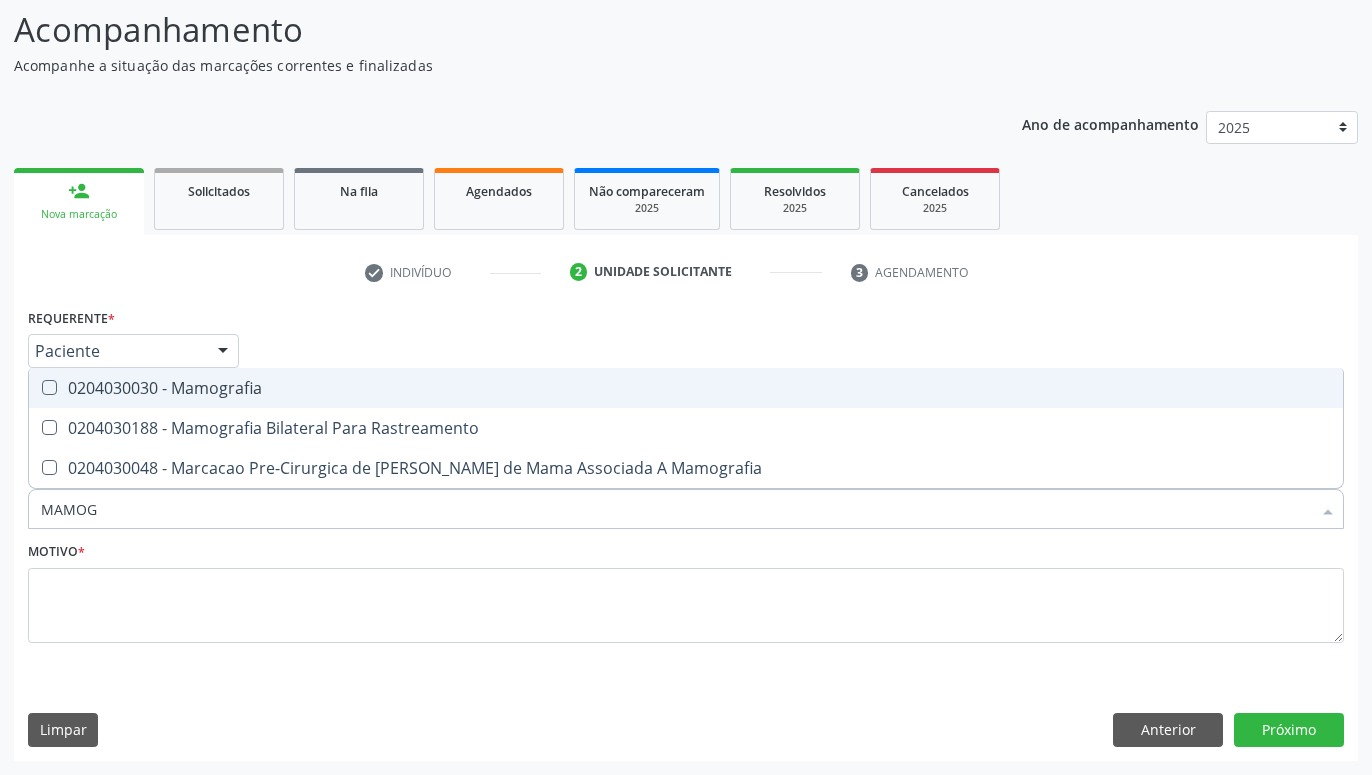 type on "MAMOGR" 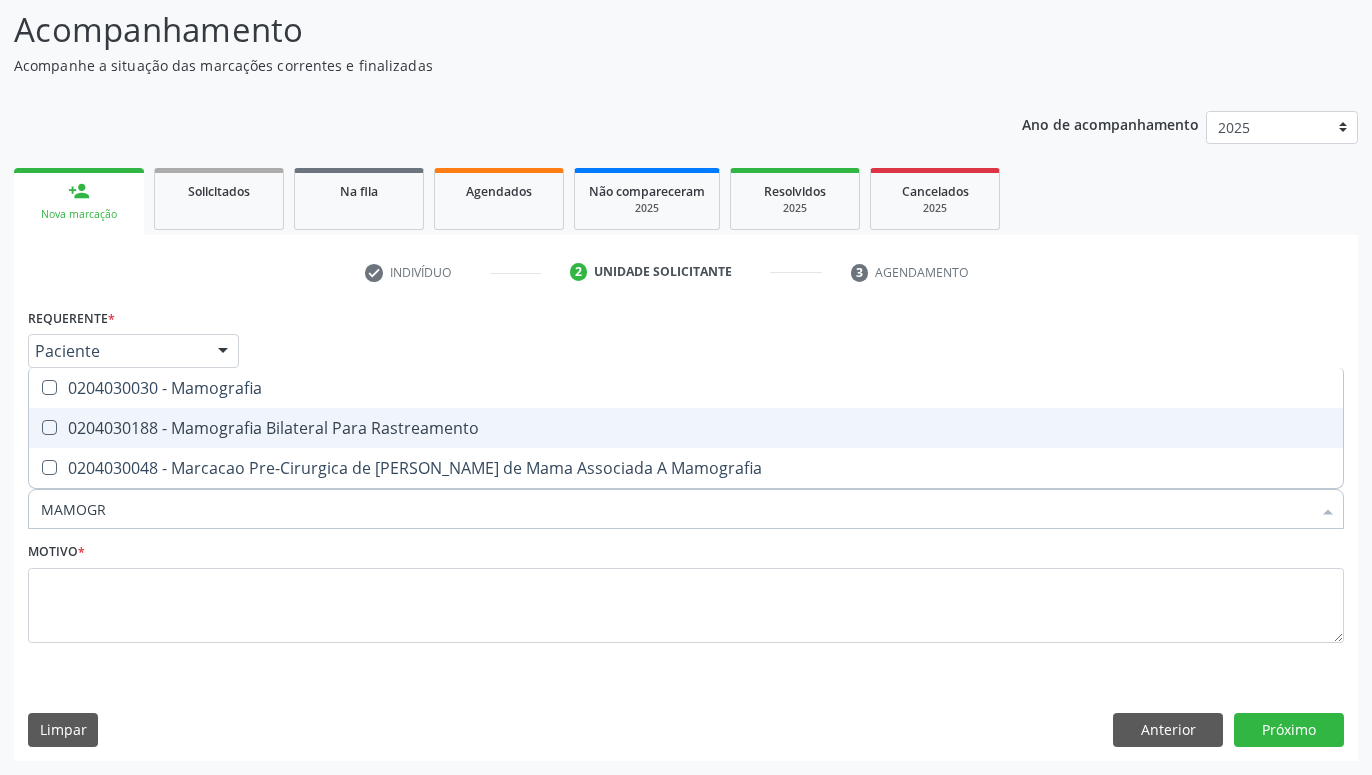 click on "0204030188 - Mamografia Bilateral Para Rastreamento" at bounding box center [686, 428] 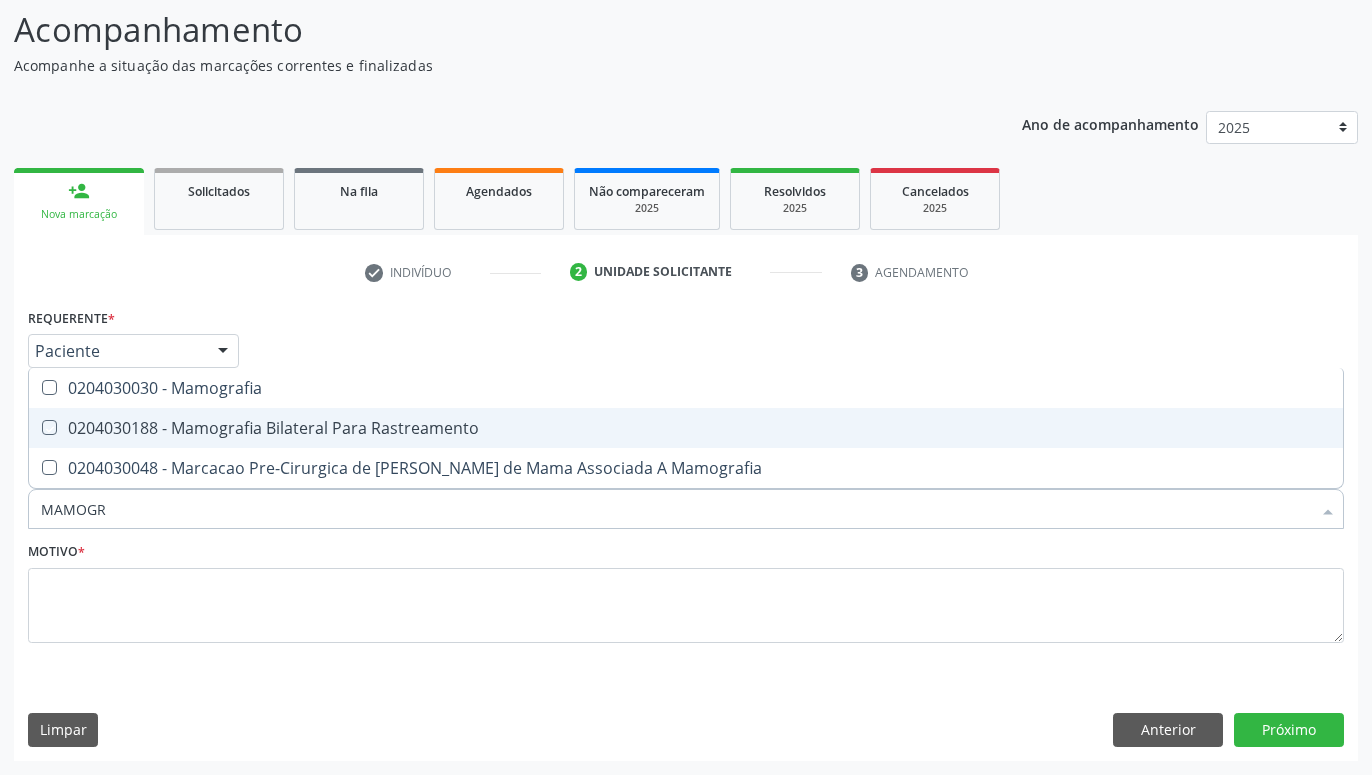 checkbox on "true" 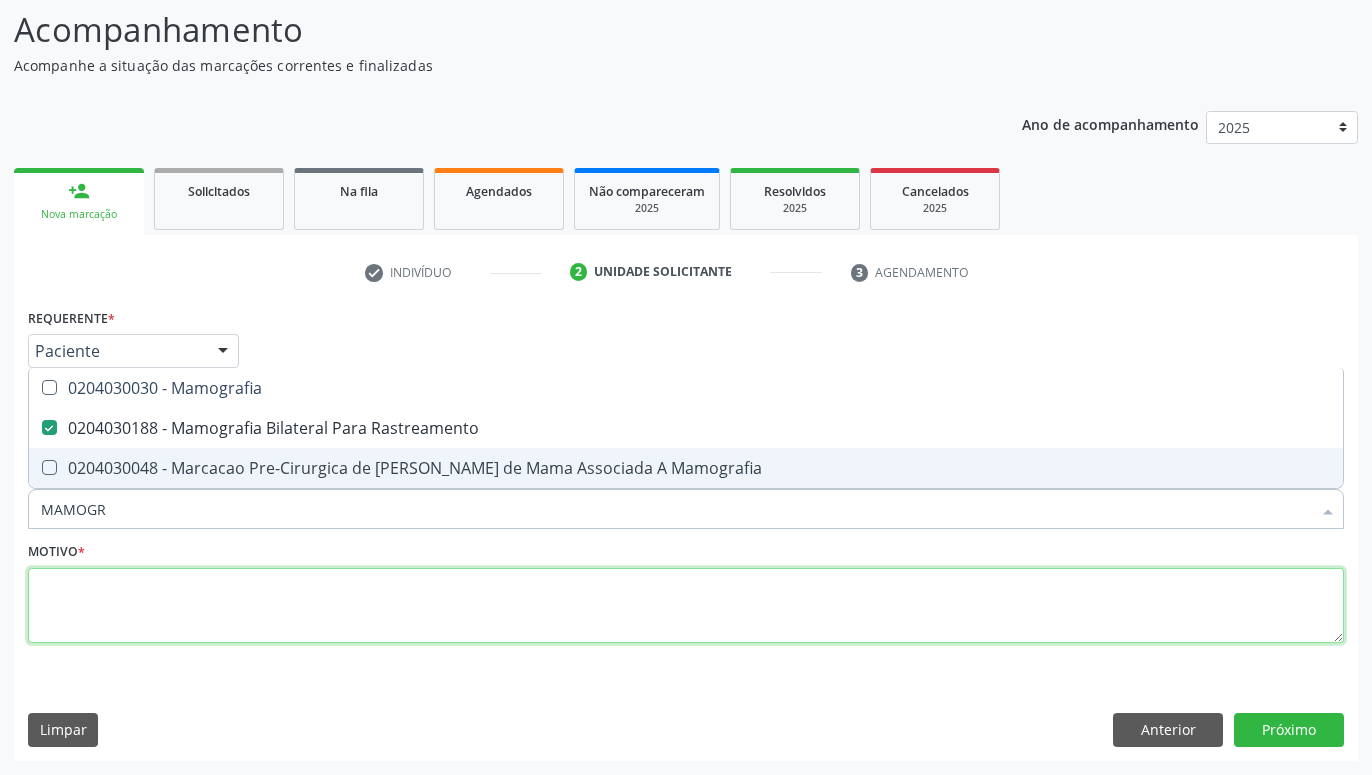 click at bounding box center [686, 606] 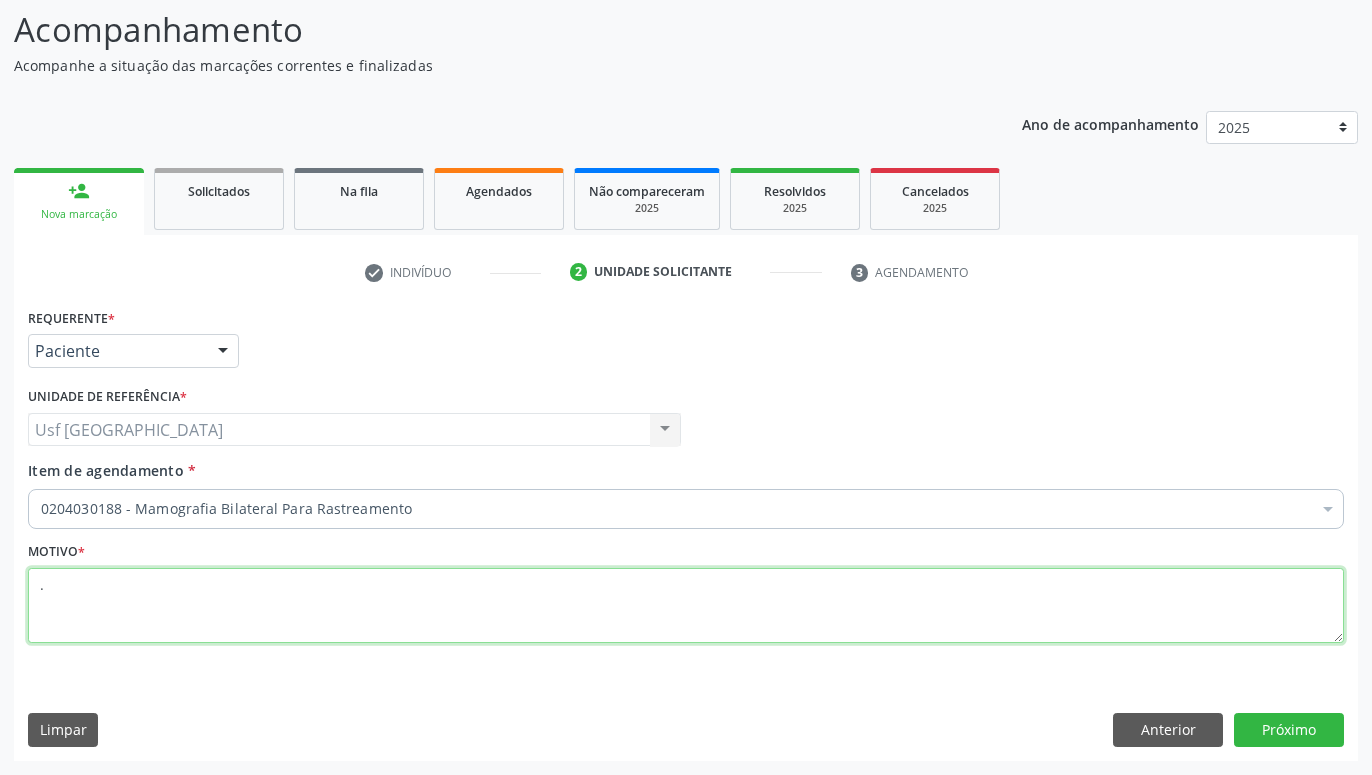 type on "." 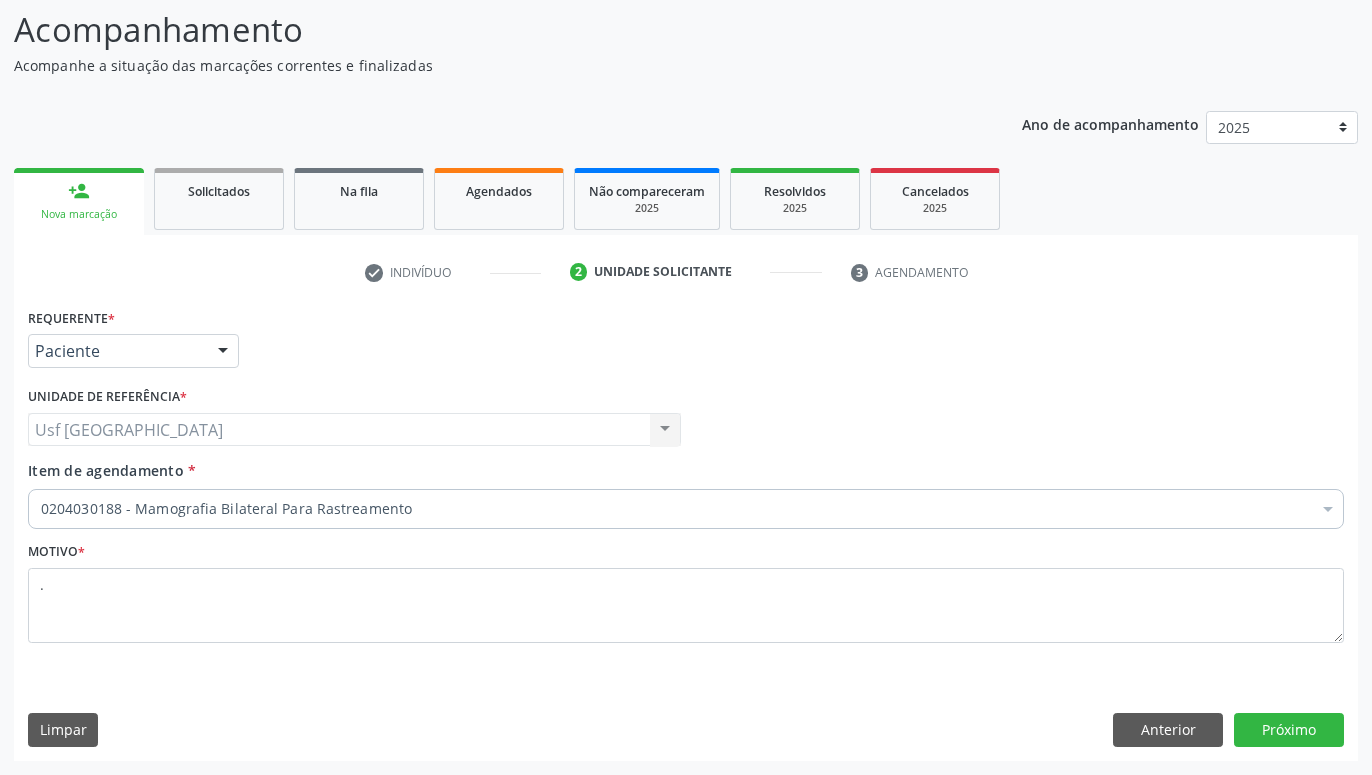 click on "Requerente
*
Paciente         Médico(a)   Enfermeiro(a)   Paciente
Nenhum resultado encontrado para: "   "
Não há nenhuma opção para ser exibida.
UF
PE         PE
Nenhum resultado encontrado para: "   "
Não há nenhuma opção para ser exibida.
Município
Serra Talhada         [GEOGRAPHIC_DATA] resultado encontrado para: "   "
Não há nenhuma opção para ser exibida.
Médico Solicitante
Por favor, selecione a Unidade de Atendimento primeiro
Nenhum resultado encontrado para: "   "
Não há nenhuma opção para ser exibida.
Unidade de referência
*
Usf [GEOGRAPHIC_DATA]         Usf [GEOGRAPHIC_DATA]
Nenhum resultado encontrado para: "   "
Não há nenhuma opção para ser exibida.
Item de agendamento" at bounding box center (686, 531) 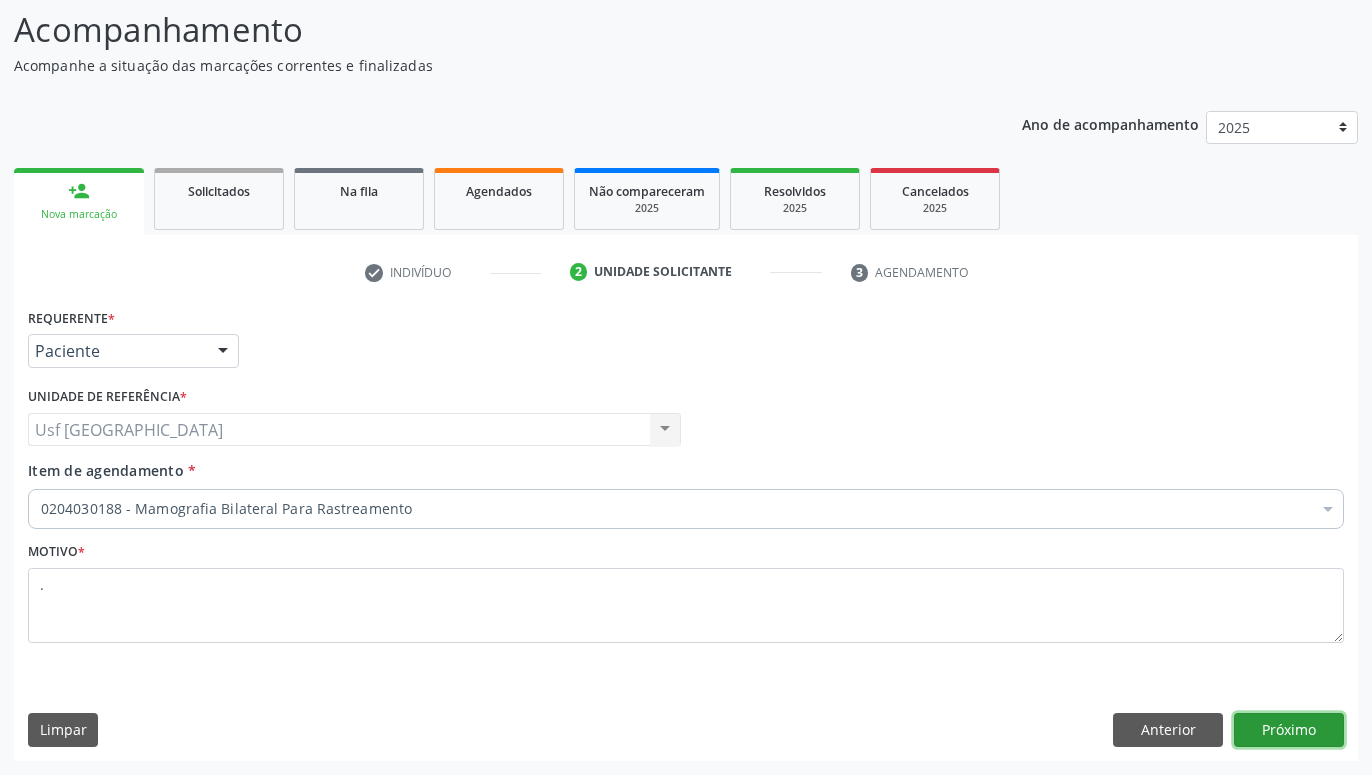 click on "Próximo" at bounding box center [1289, 730] 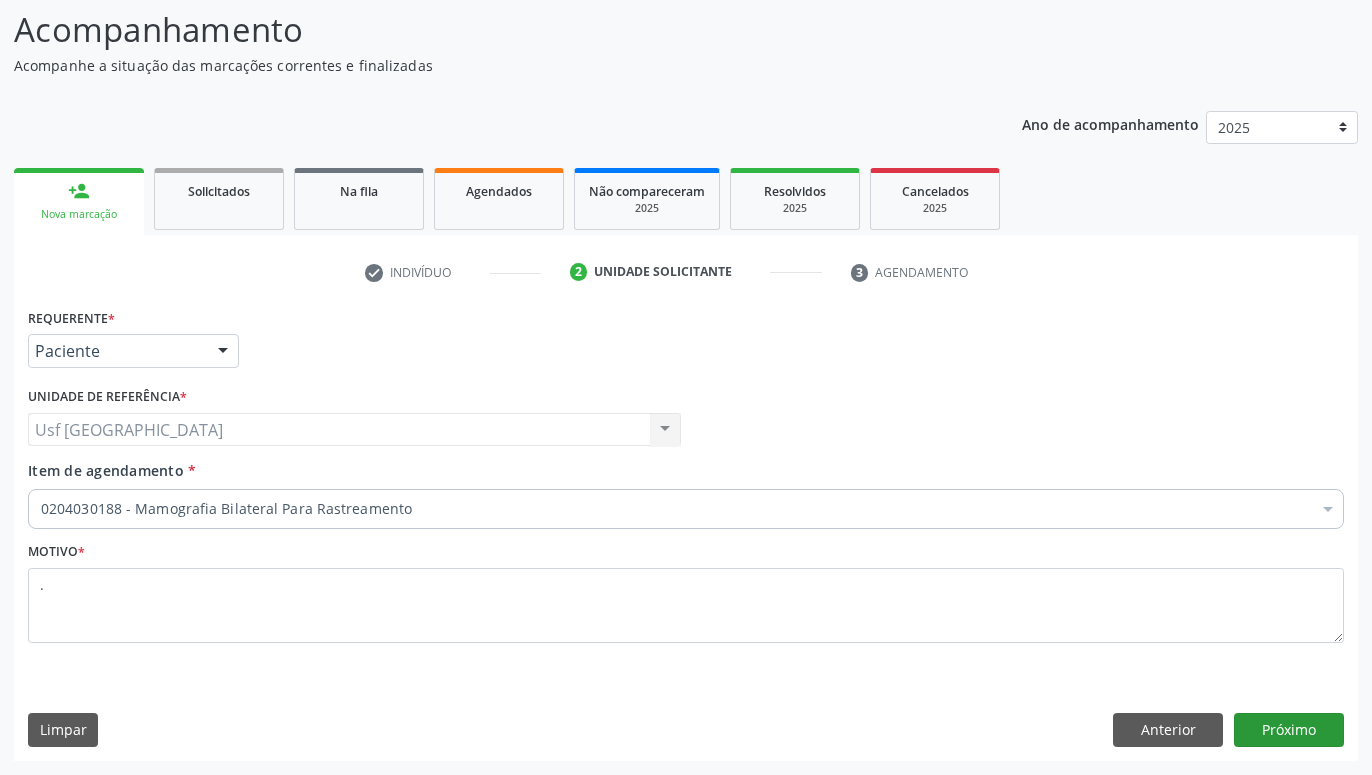 scroll, scrollTop: 95, scrollLeft: 0, axis: vertical 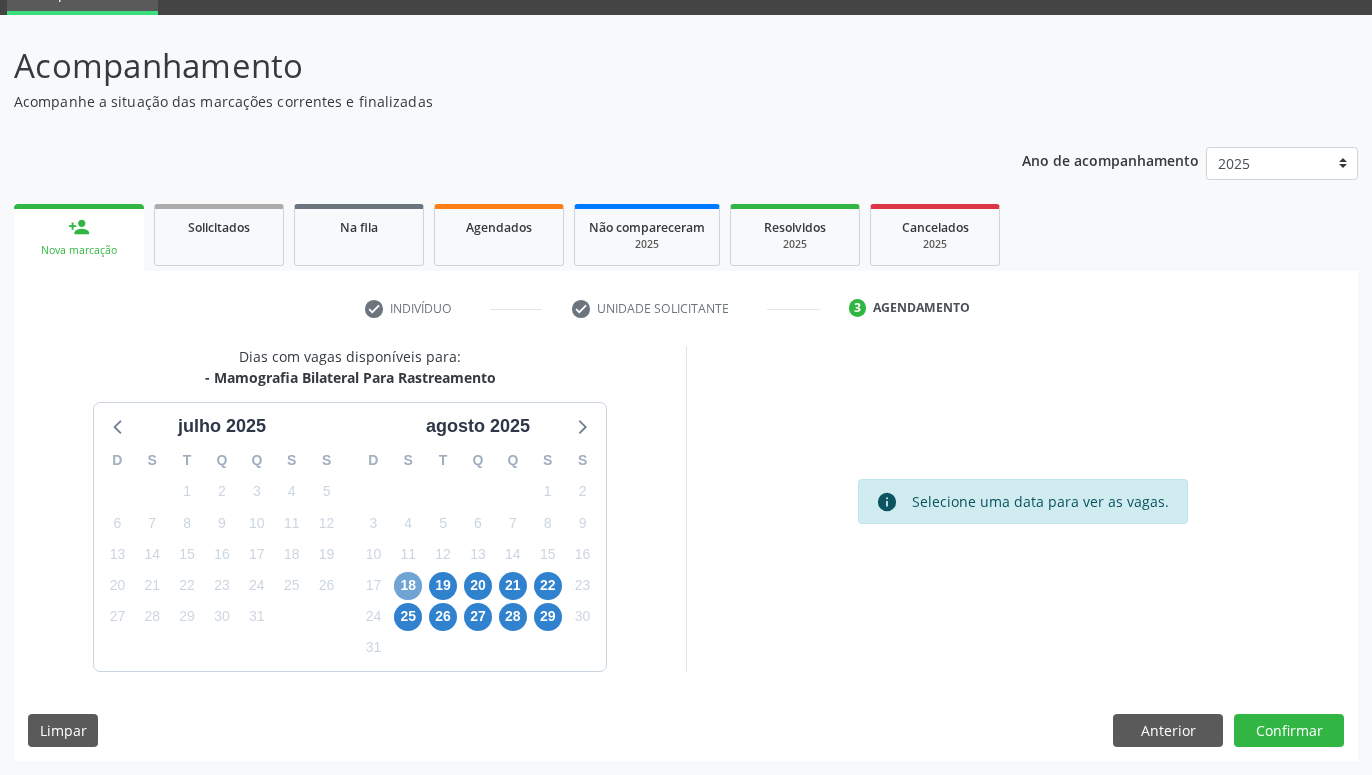 click on "18" at bounding box center (408, 586) 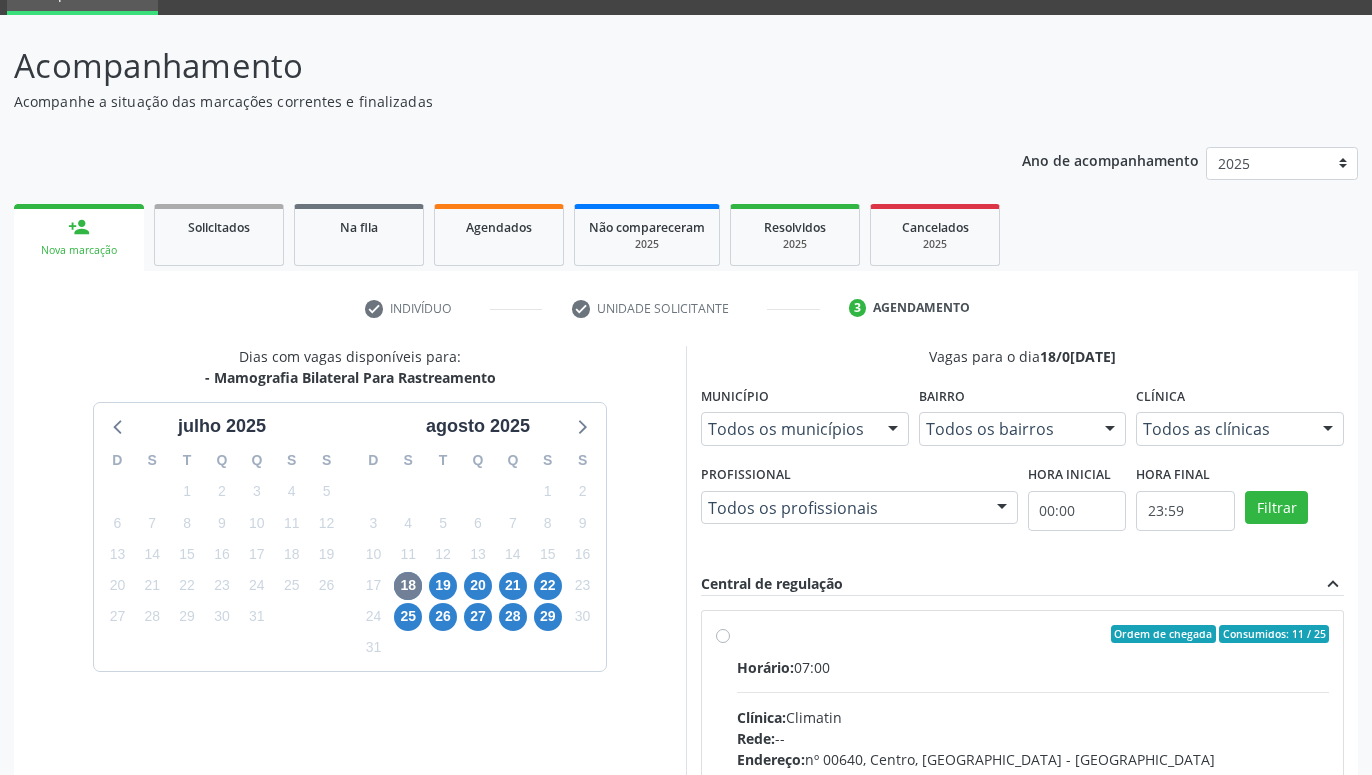 click on "Ordem de chegada
Consumidos: 11 / 25
Horário:   07:00
Clínica:  Climatin
Rede:
--
Endereço:   nº 00640, [GEOGRAPHIC_DATA] - PE
Telefone:   [PHONE_NUMBER]
Profissional:
[PERSON_NAME] de [PERSON_NAME]
Informações adicionais sobre o atendimento
Idade de atendimento:
de 0 a 120 anos
Gênero(s) atendido(s):
Masculino e Feminino
Informações adicionais:
--" at bounding box center (1033, 778) 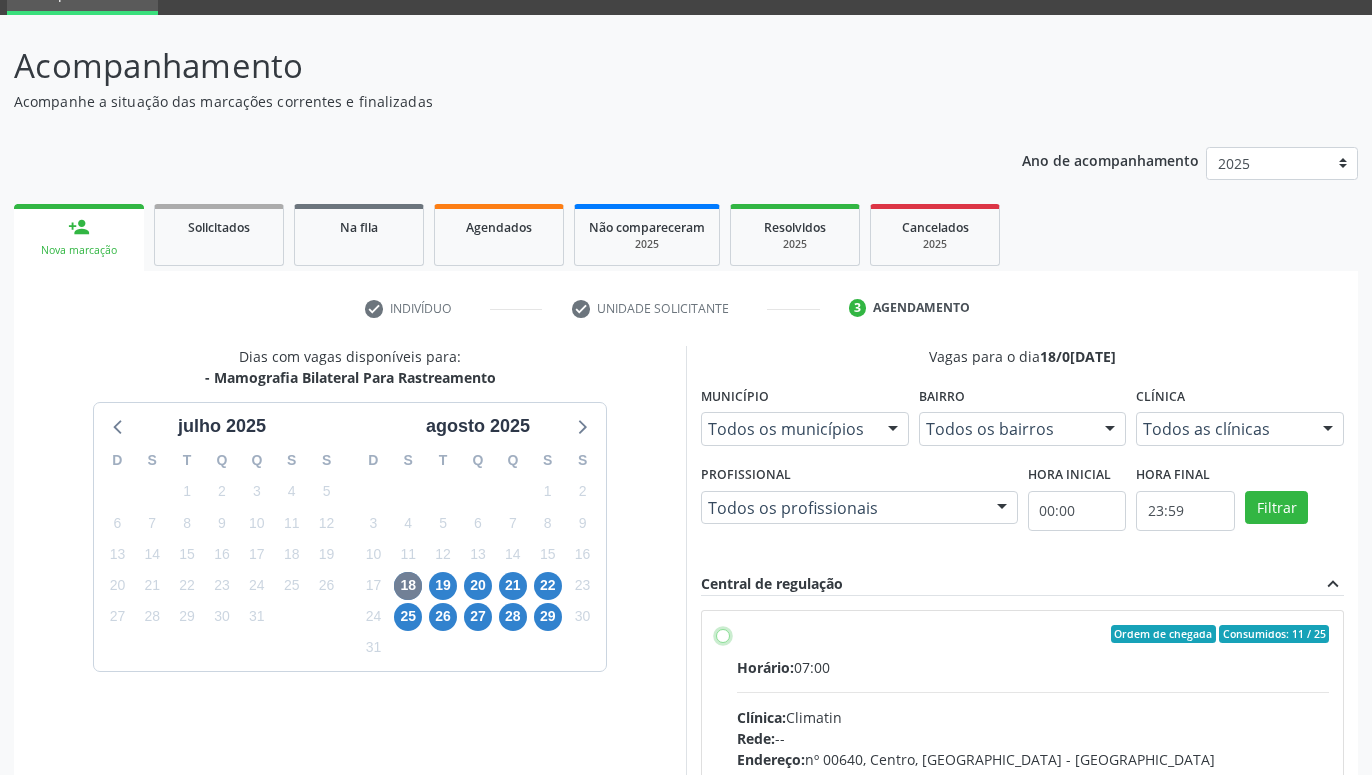 radio on "true" 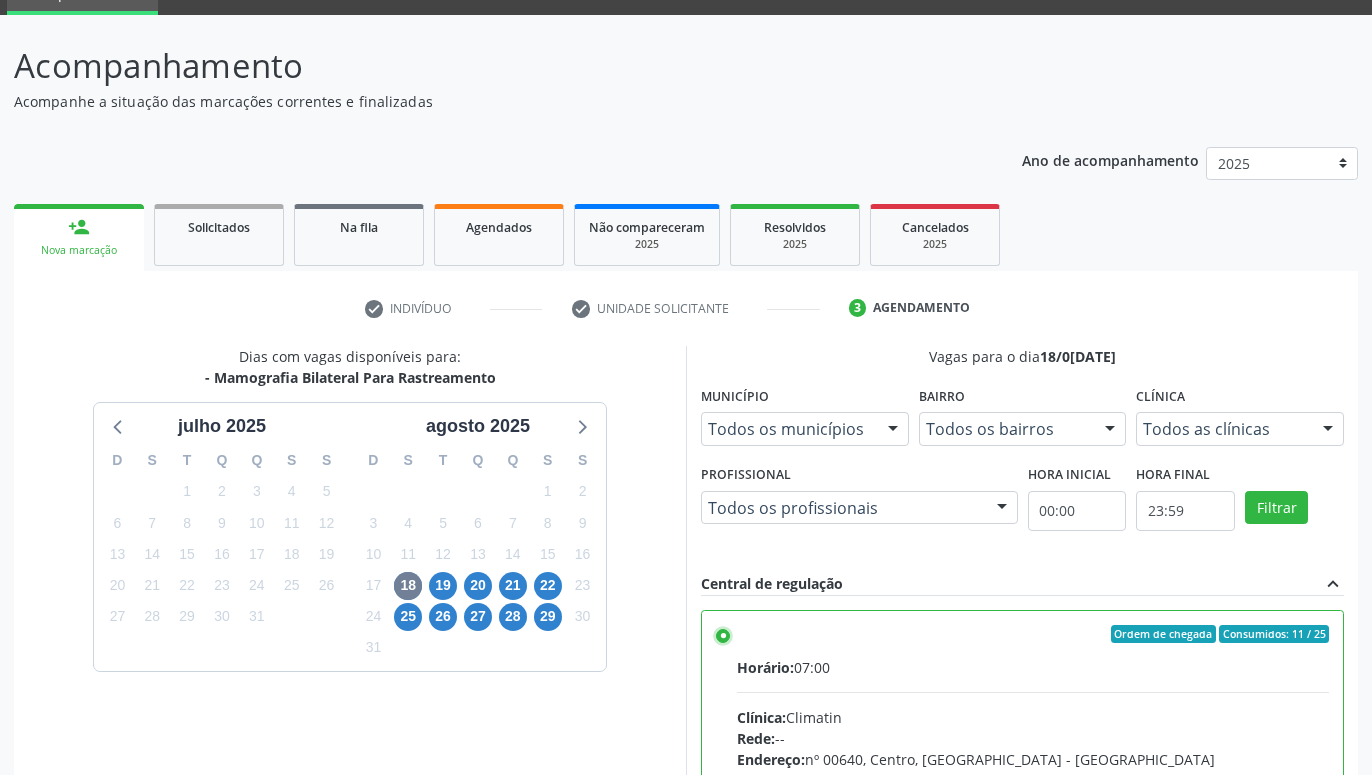 scroll, scrollTop: 420, scrollLeft: 0, axis: vertical 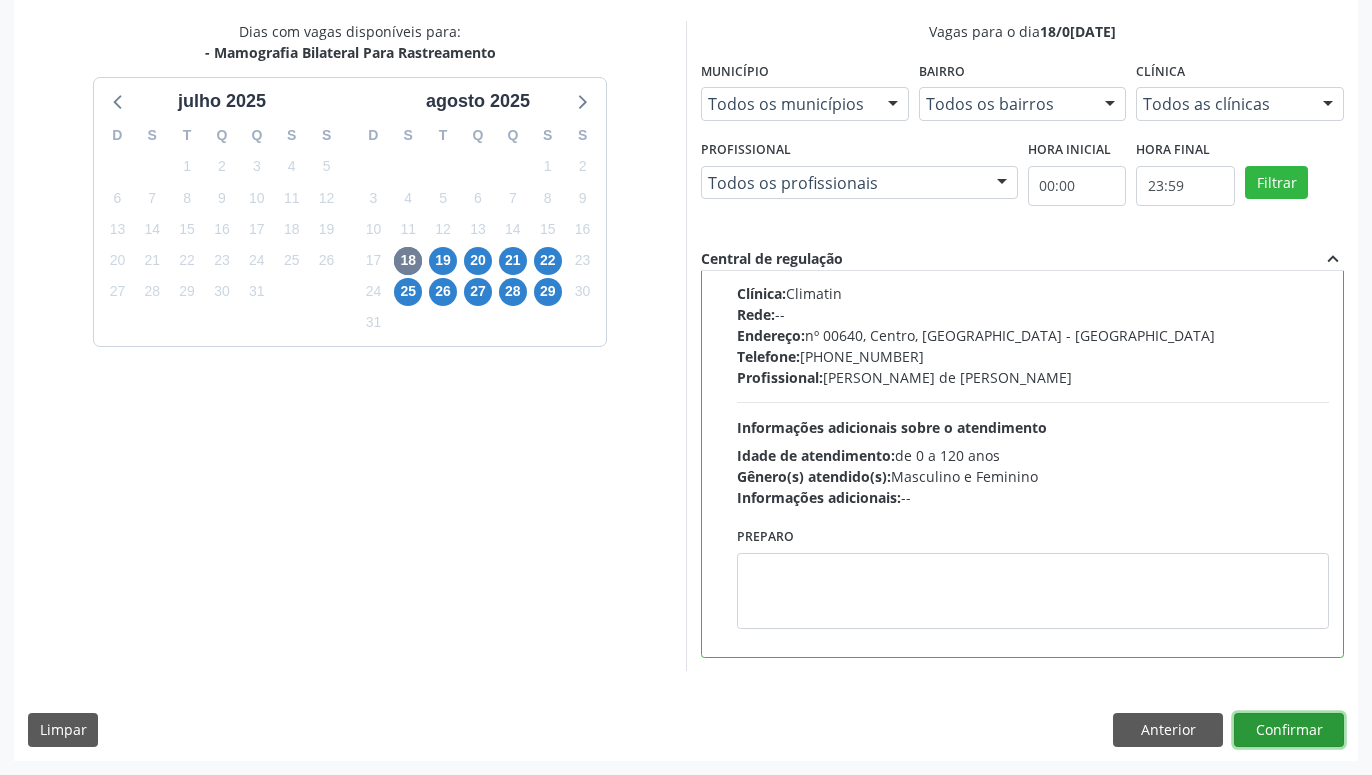 drag, startPoint x: 1311, startPoint y: 737, endPoint x: 1280, endPoint y: 727, distance: 32.572994 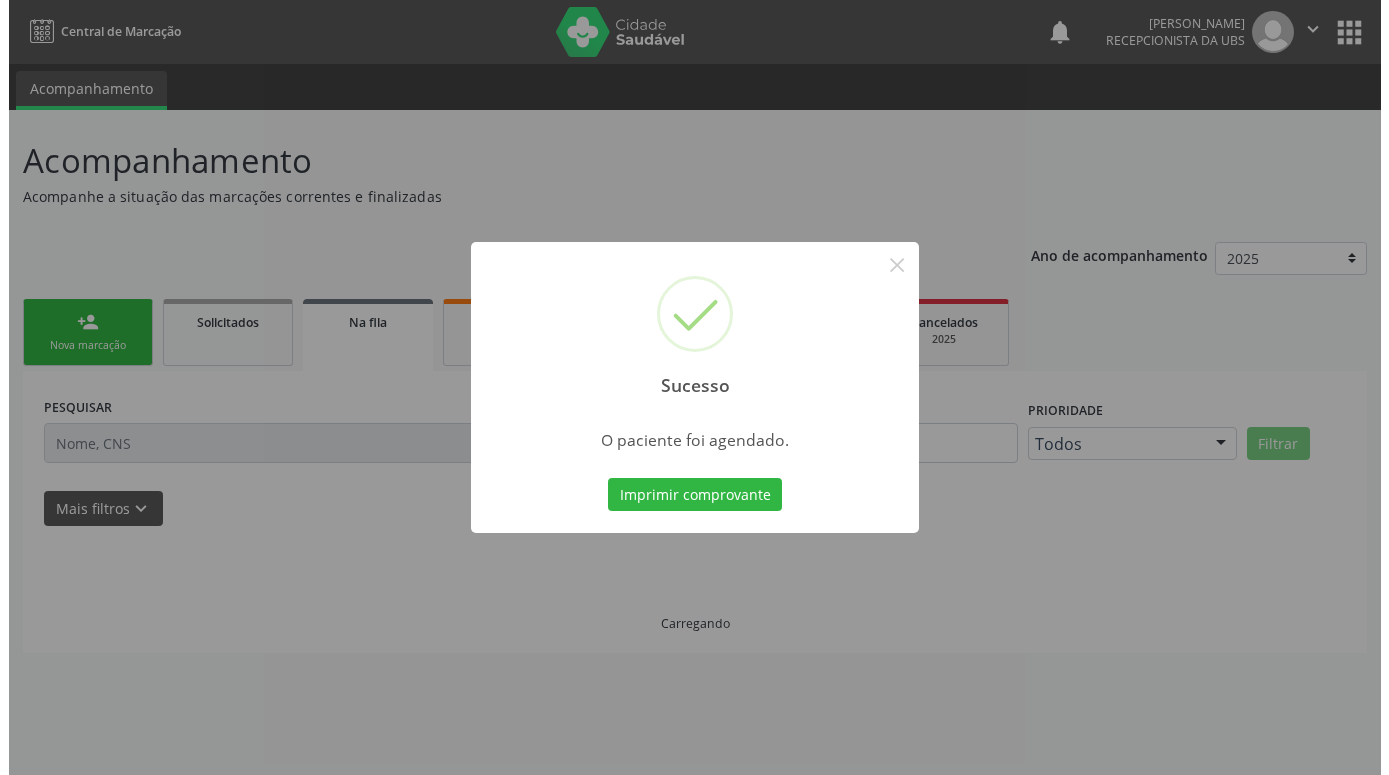 scroll, scrollTop: 0, scrollLeft: 0, axis: both 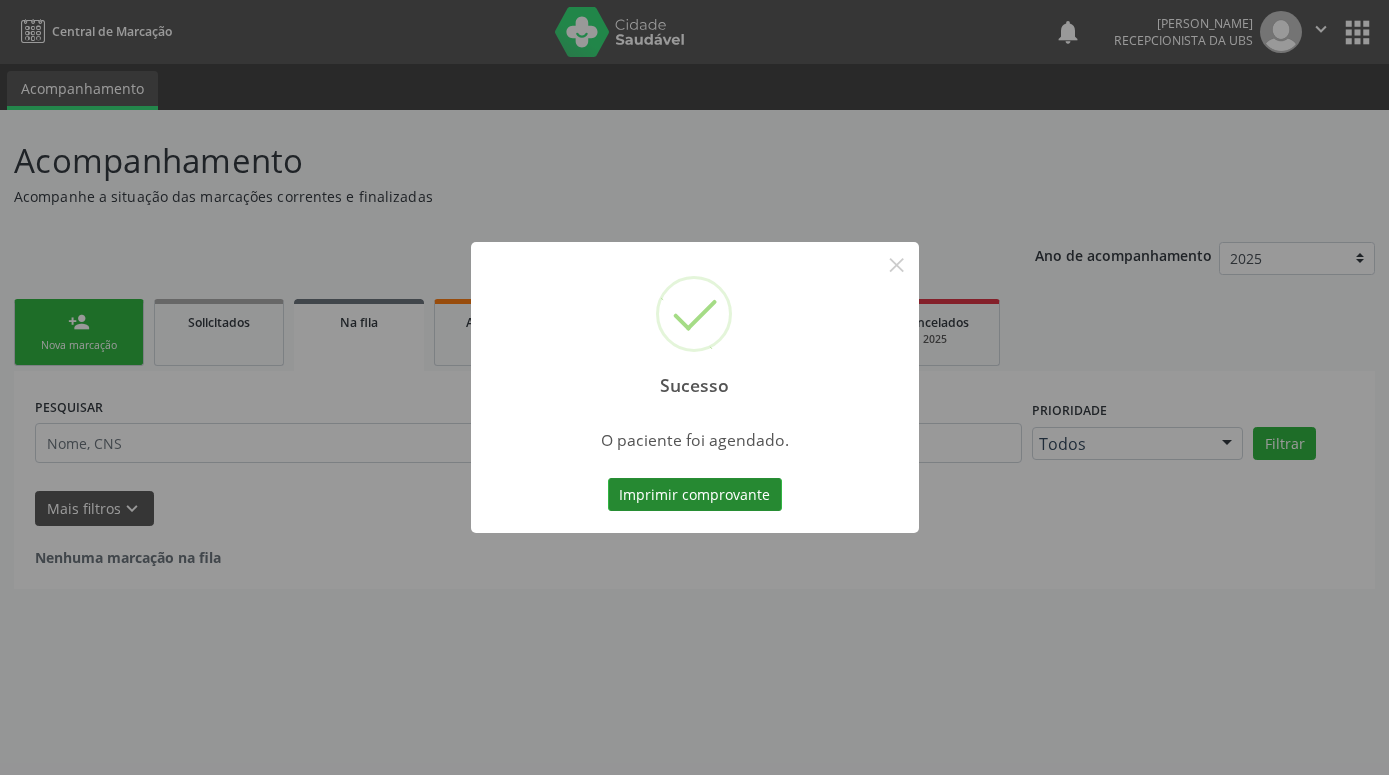 click on "Imprimir comprovante" at bounding box center (695, 495) 